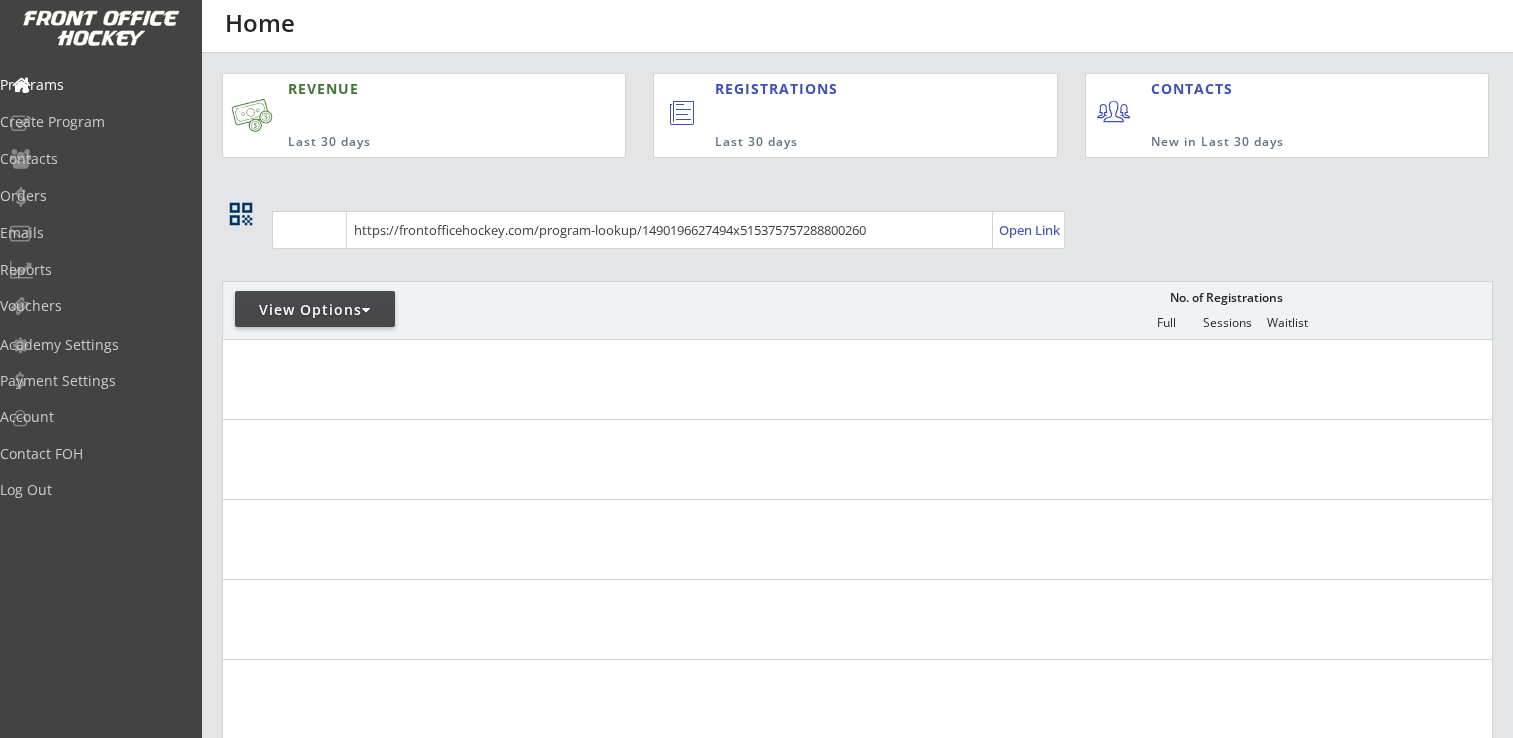 scroll, scrollTop: 0, scrollLeft: 0, axis: both 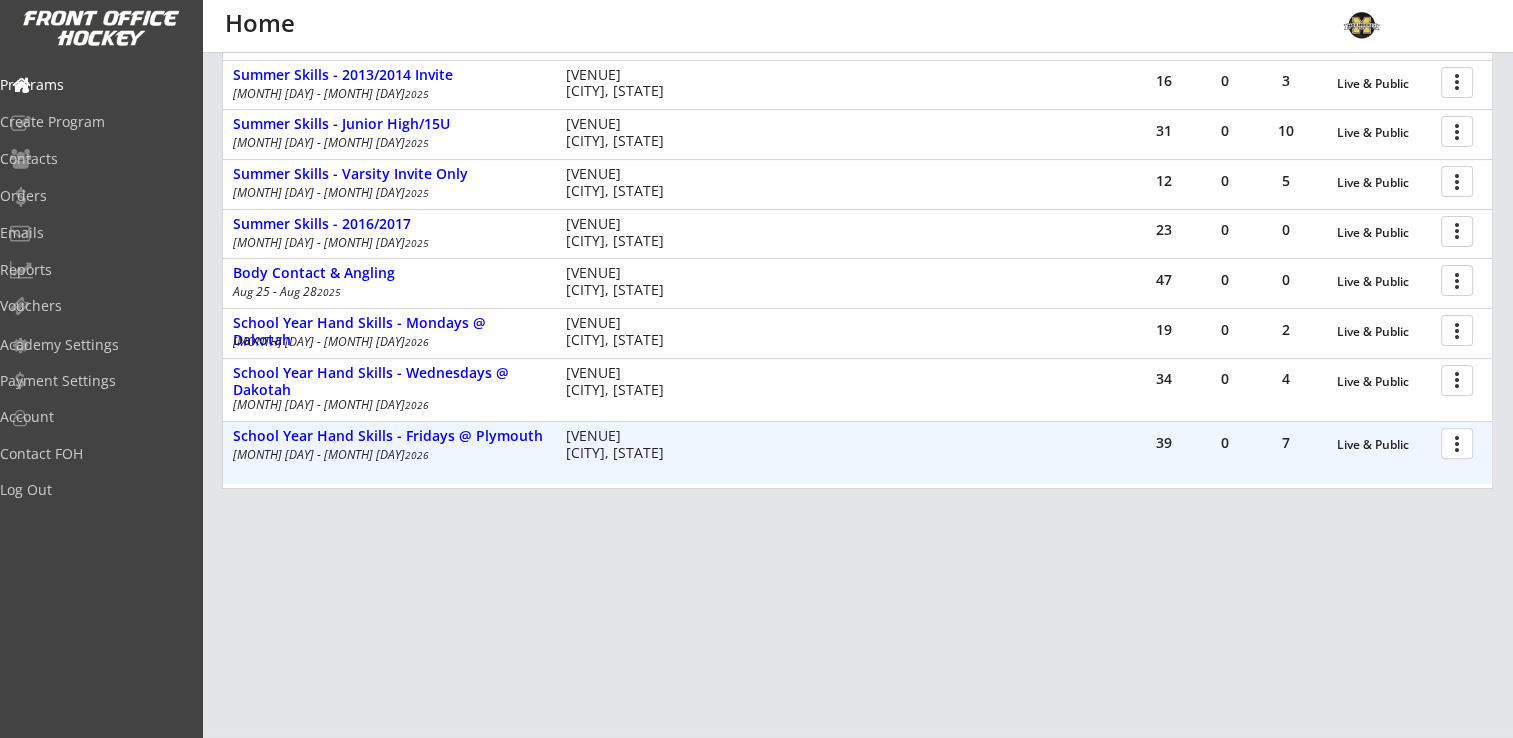 click at bounding box center (1460, 442) 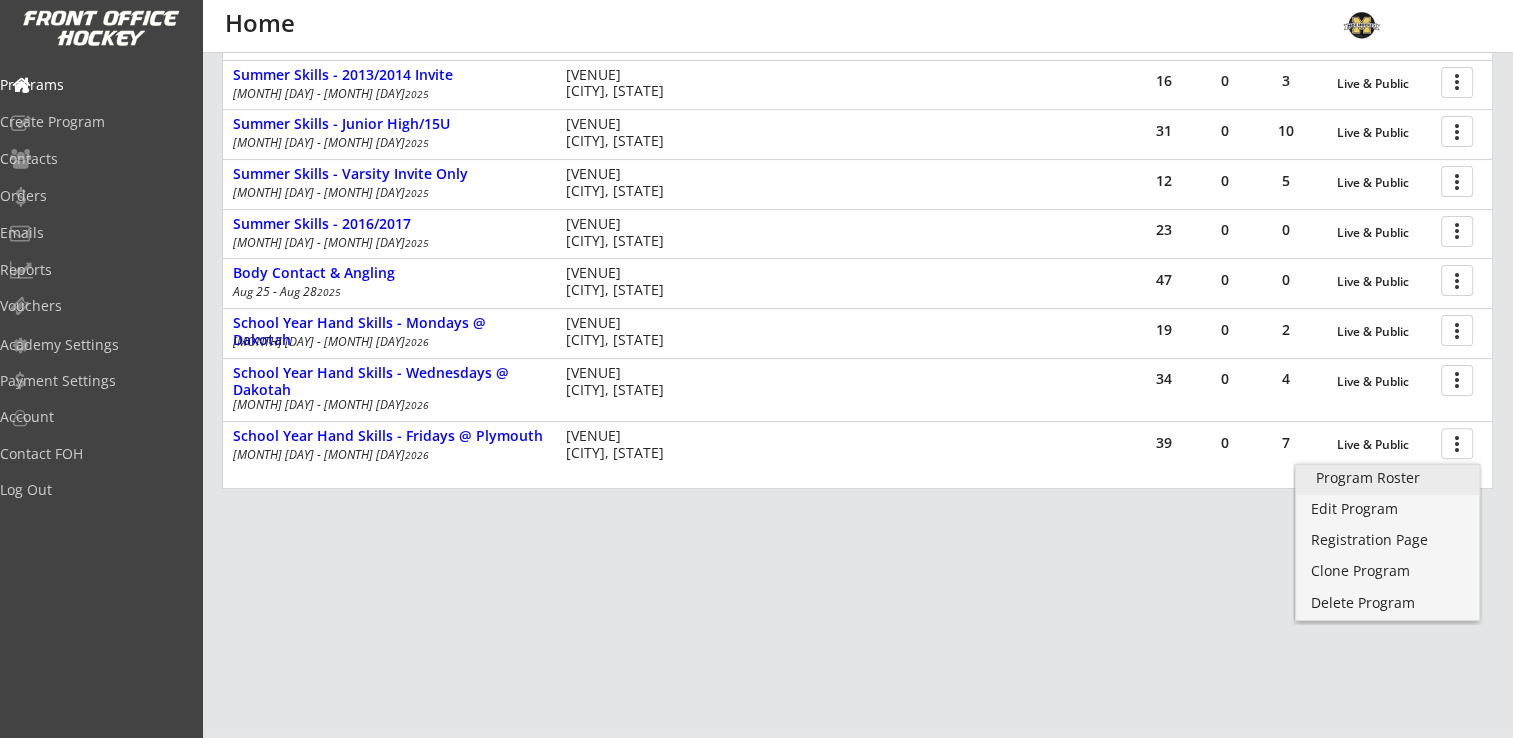 click on "Program Roster" at bounding box center (1387, 478) 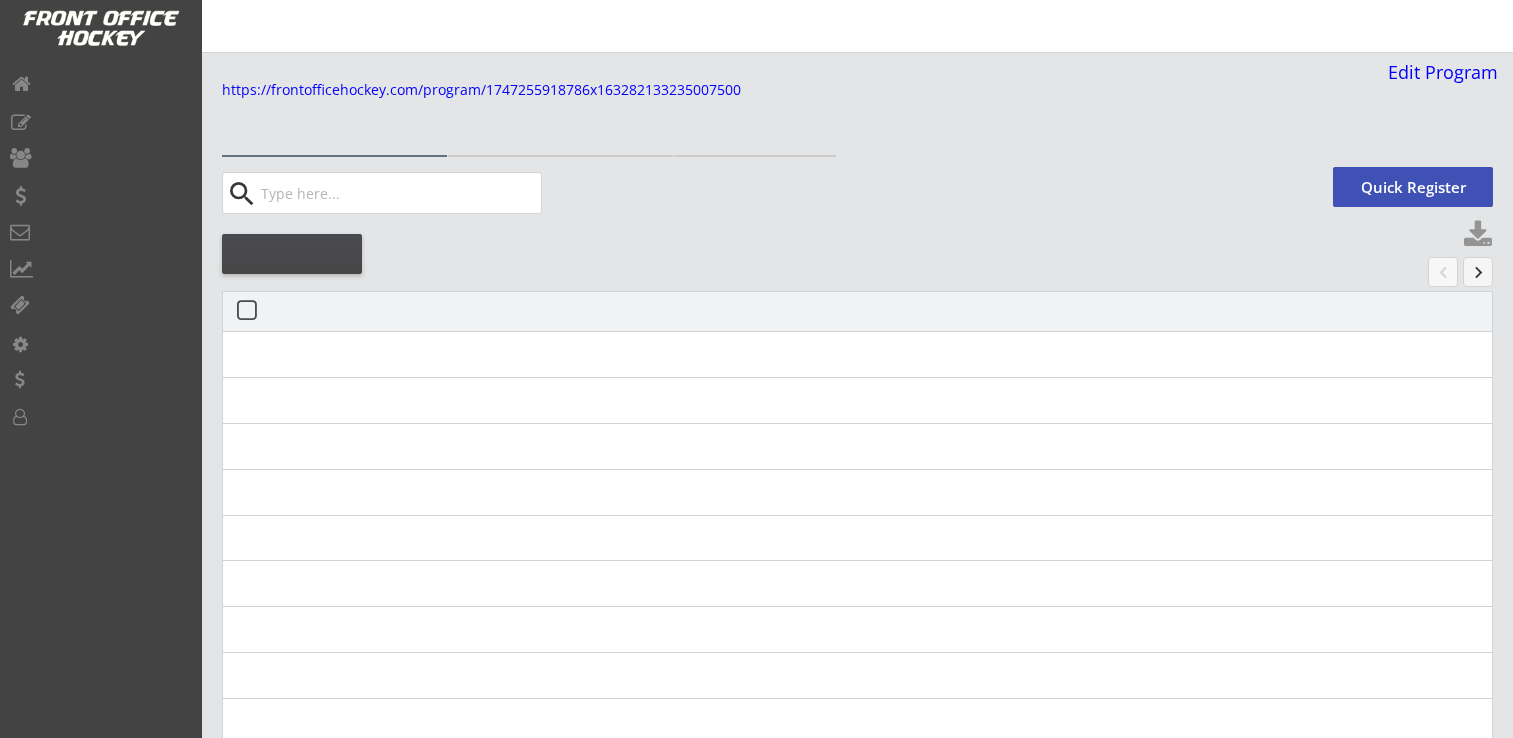 scroll, scrollTop: 0, scrollLeft: 0, axis: both 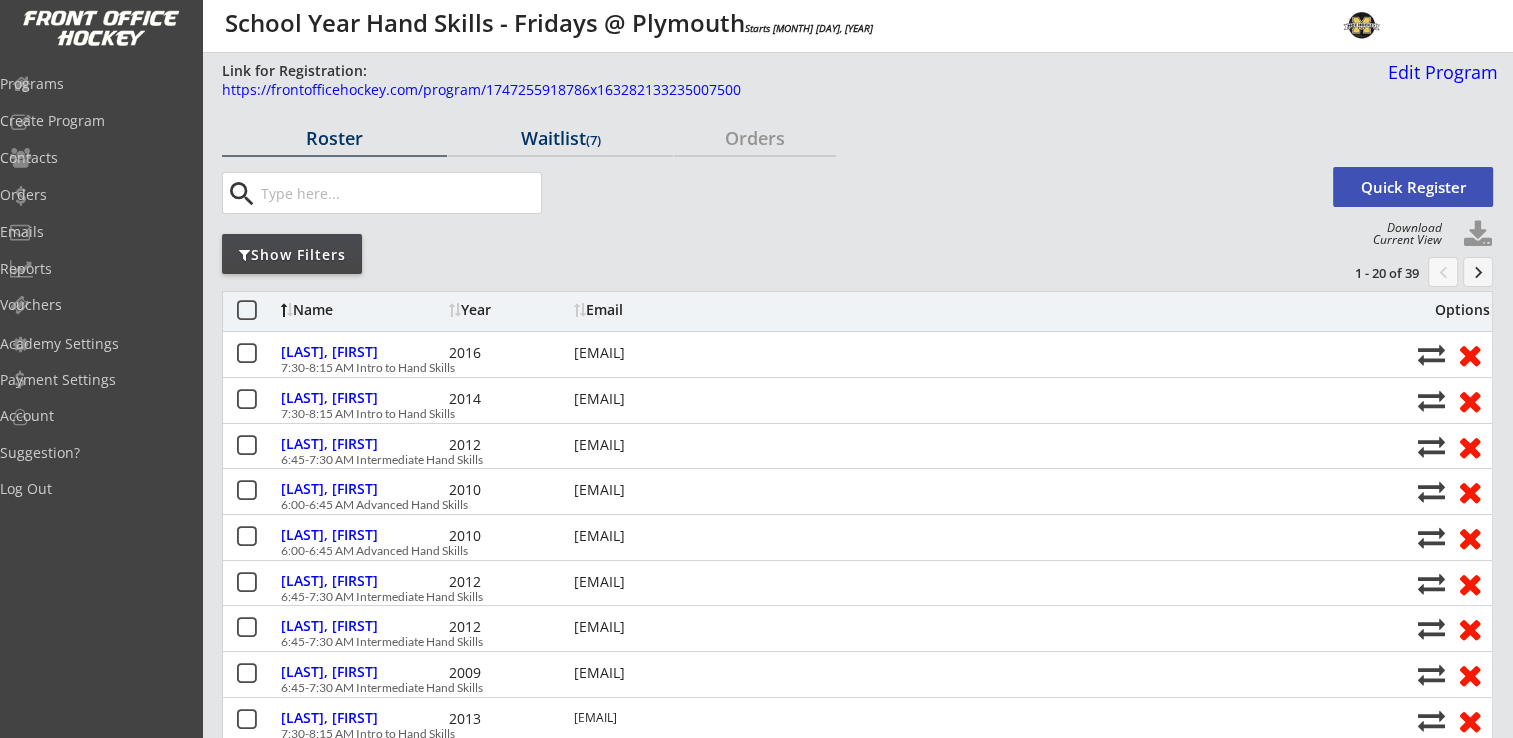 click on "(7)" at bounding box center [593, 140] 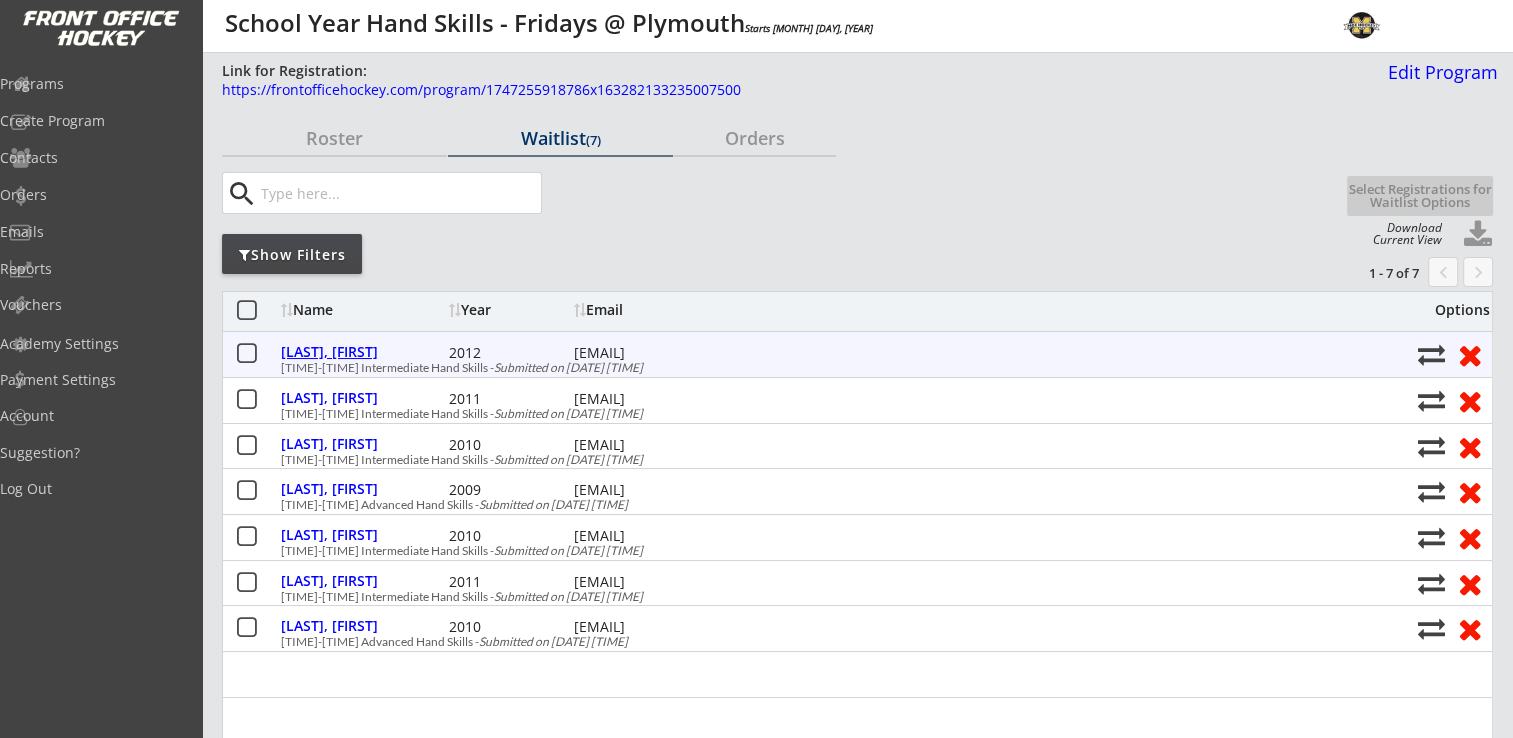 click on "Bedard, Avery" at bounding box center [362, 352] 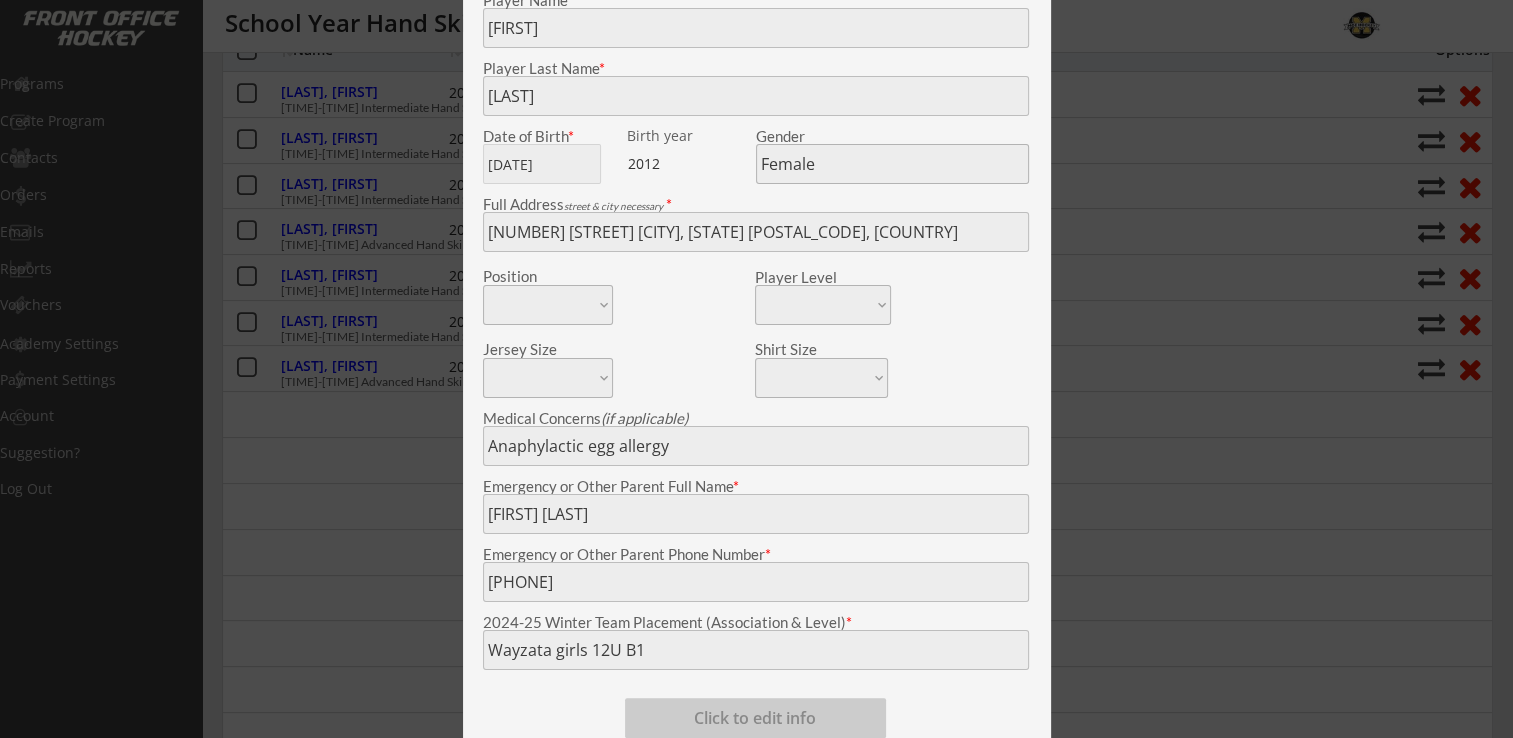 scroll, scrollTop: 0, scrollLeft: 0, axis: both 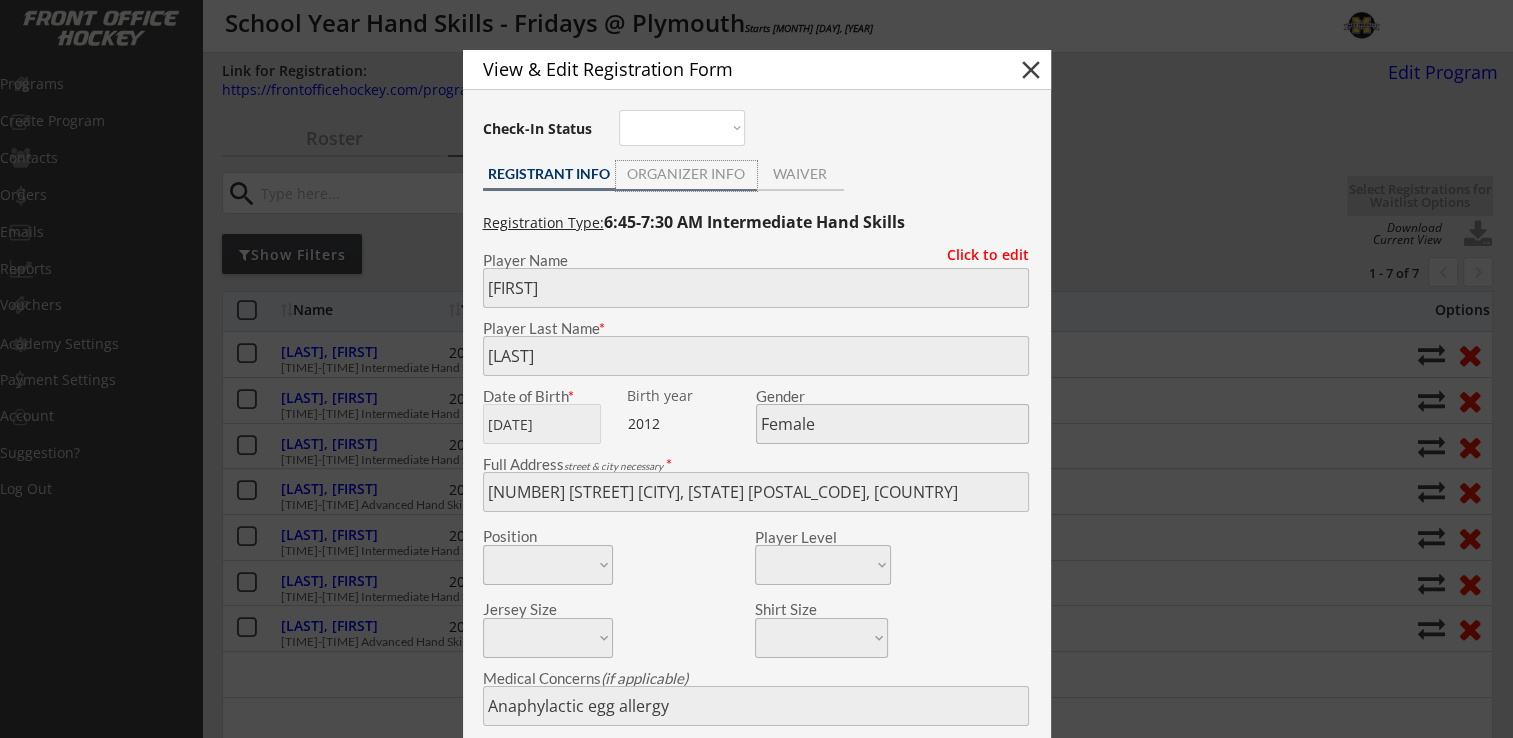 click on "ORGANIZER INFO" at bounding box center (686, 174) 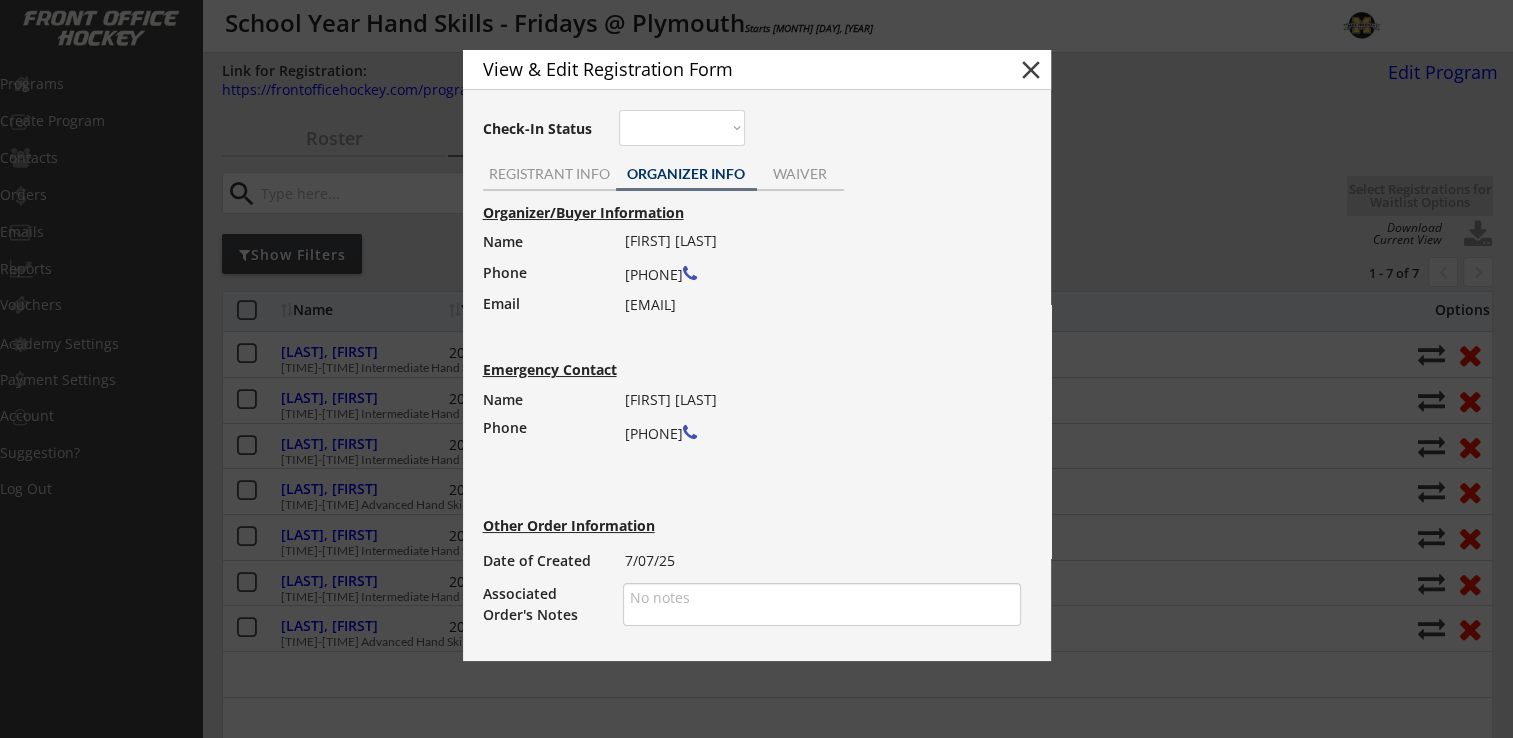 drag, startPoint x: 624, startPoint y: 306, endPoint x: 791, endPoint y: 310, distance: 167.0479 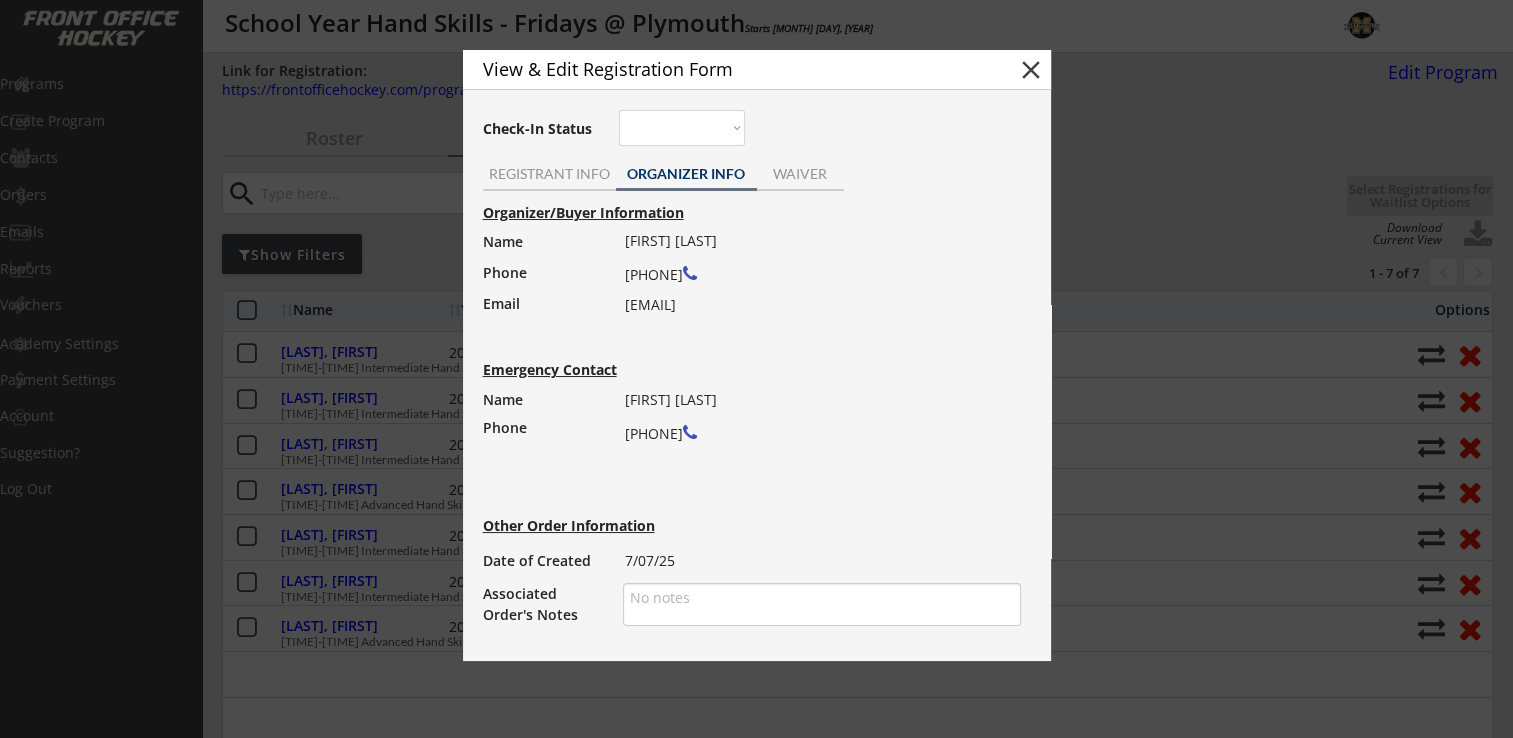 click on "Jamie Bedard
(330) 466-7562    jmbedard7@hotmail.com" at bounding box center [732, 69] 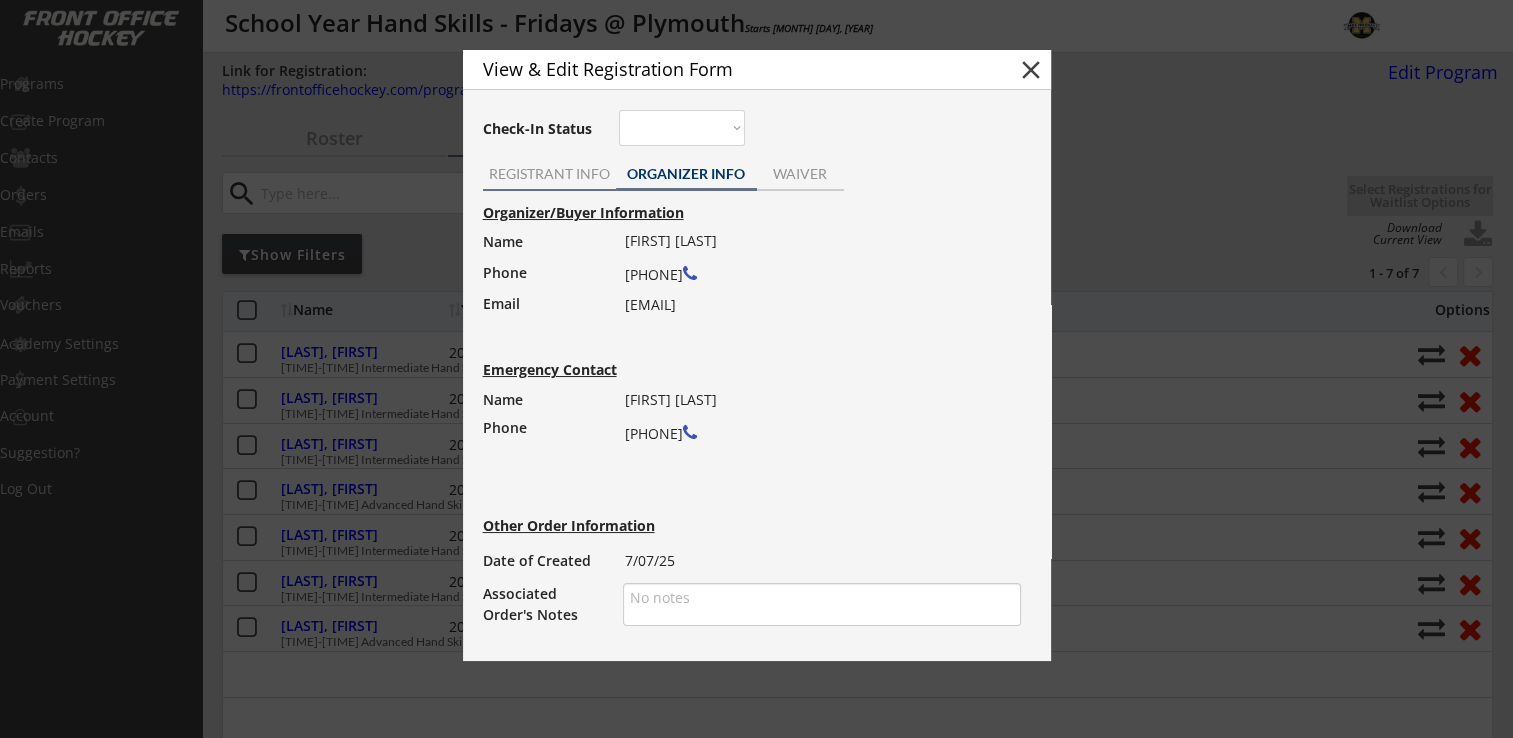 click on "REGISTRANT INFO" at bounding box center [549, 174] 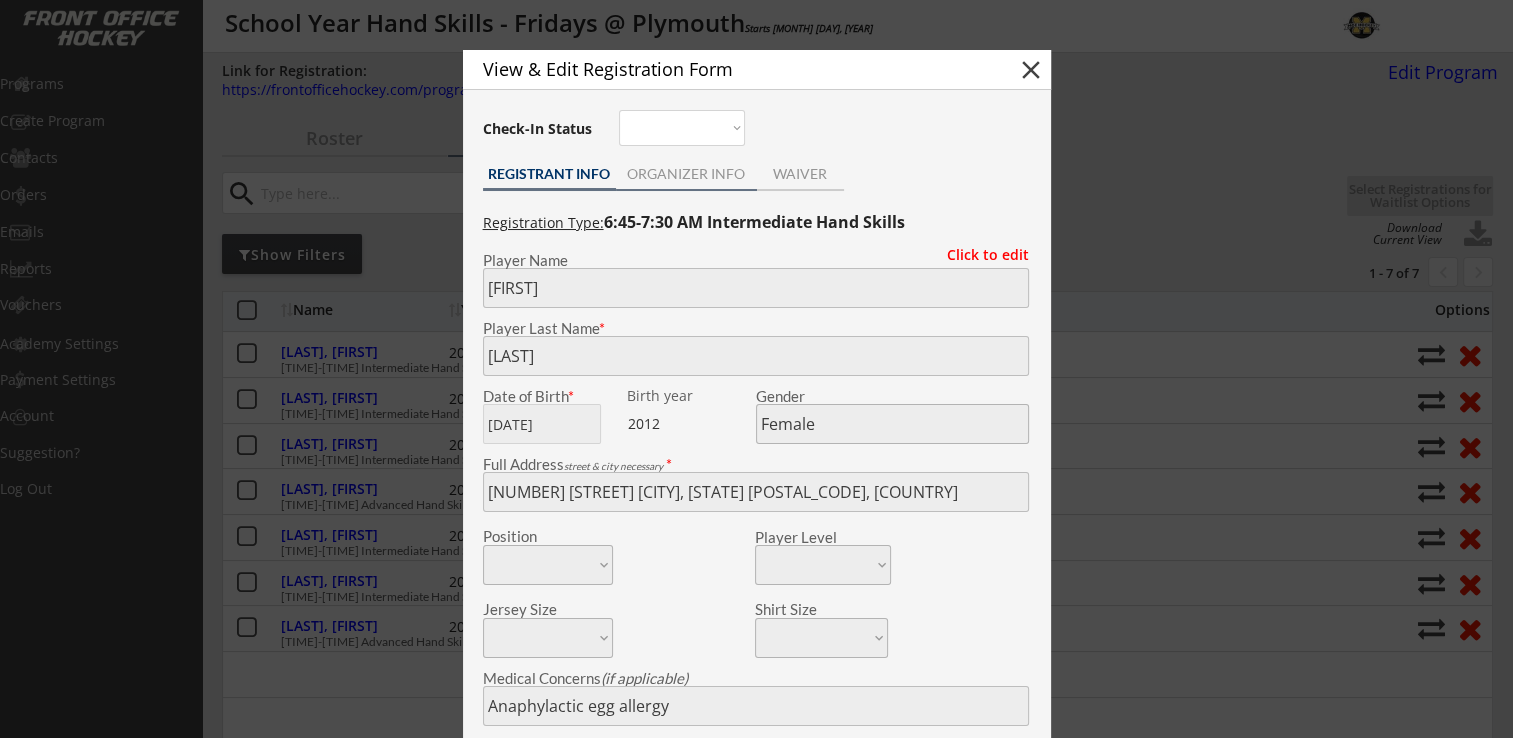click on "ORGANIZER INFO" at bounding box center [549, 174] 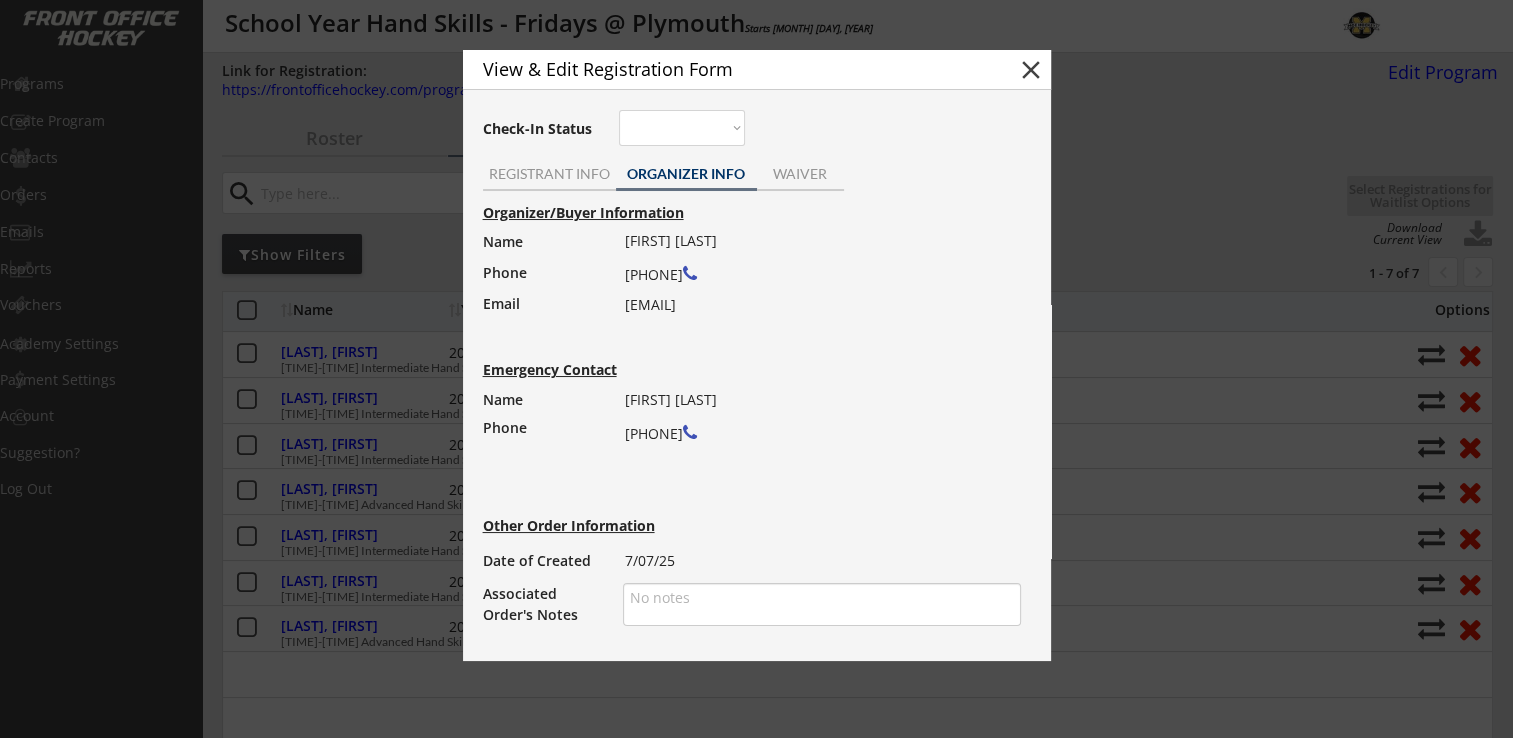 click on "close" at bounding box center [1031, 70] 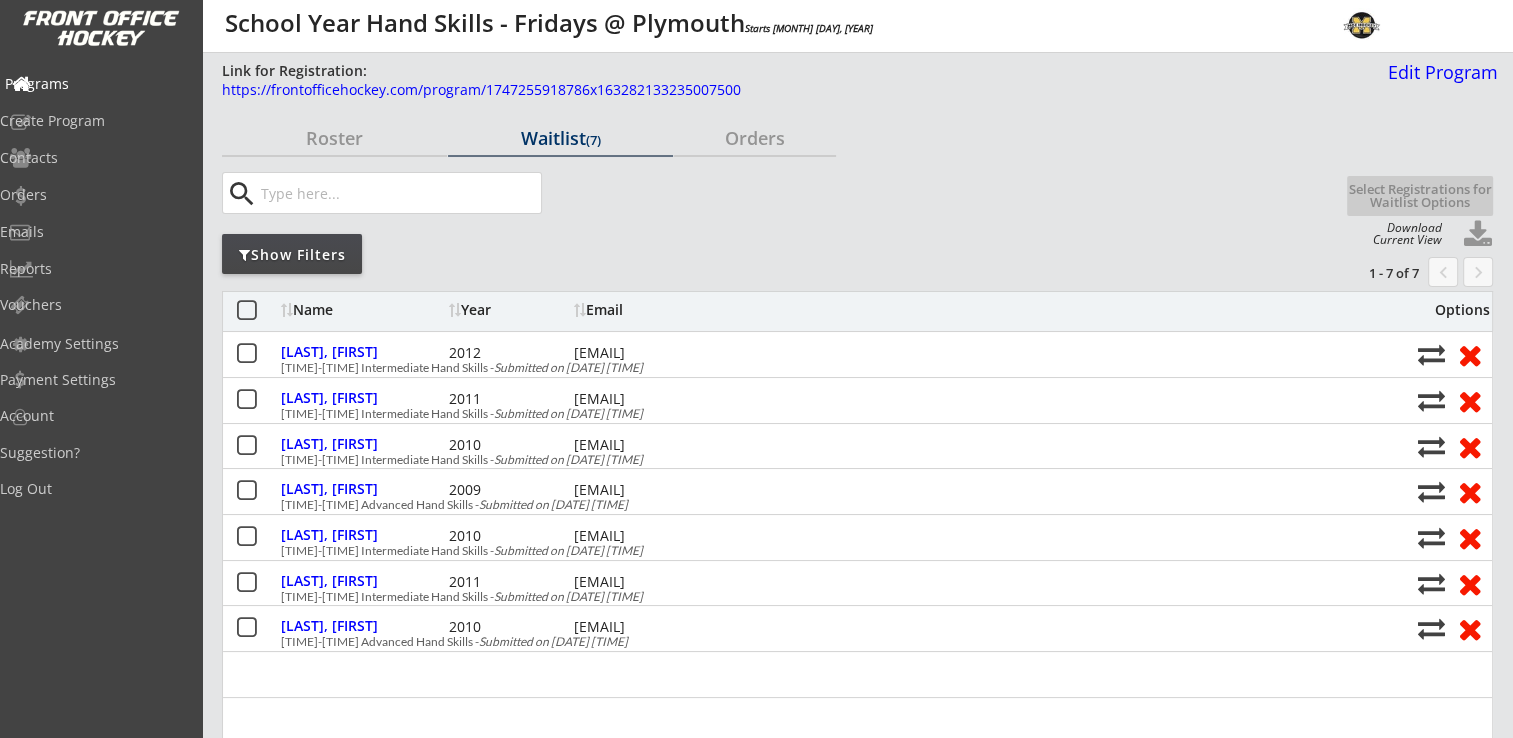 click on "Programs" at bounding box center (95, 84) 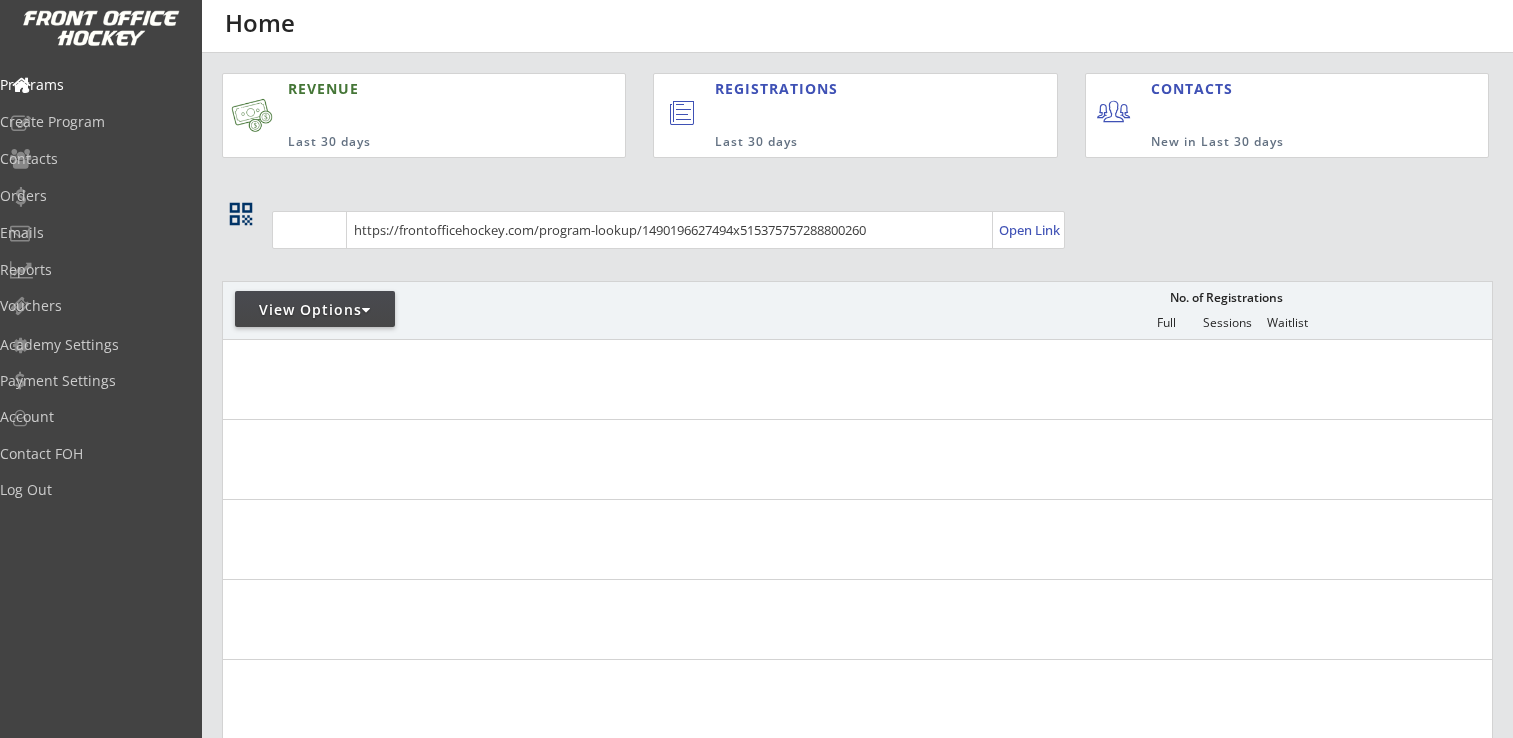 scroll, scrollTop: 0, scrollLeft: 0, axis: both 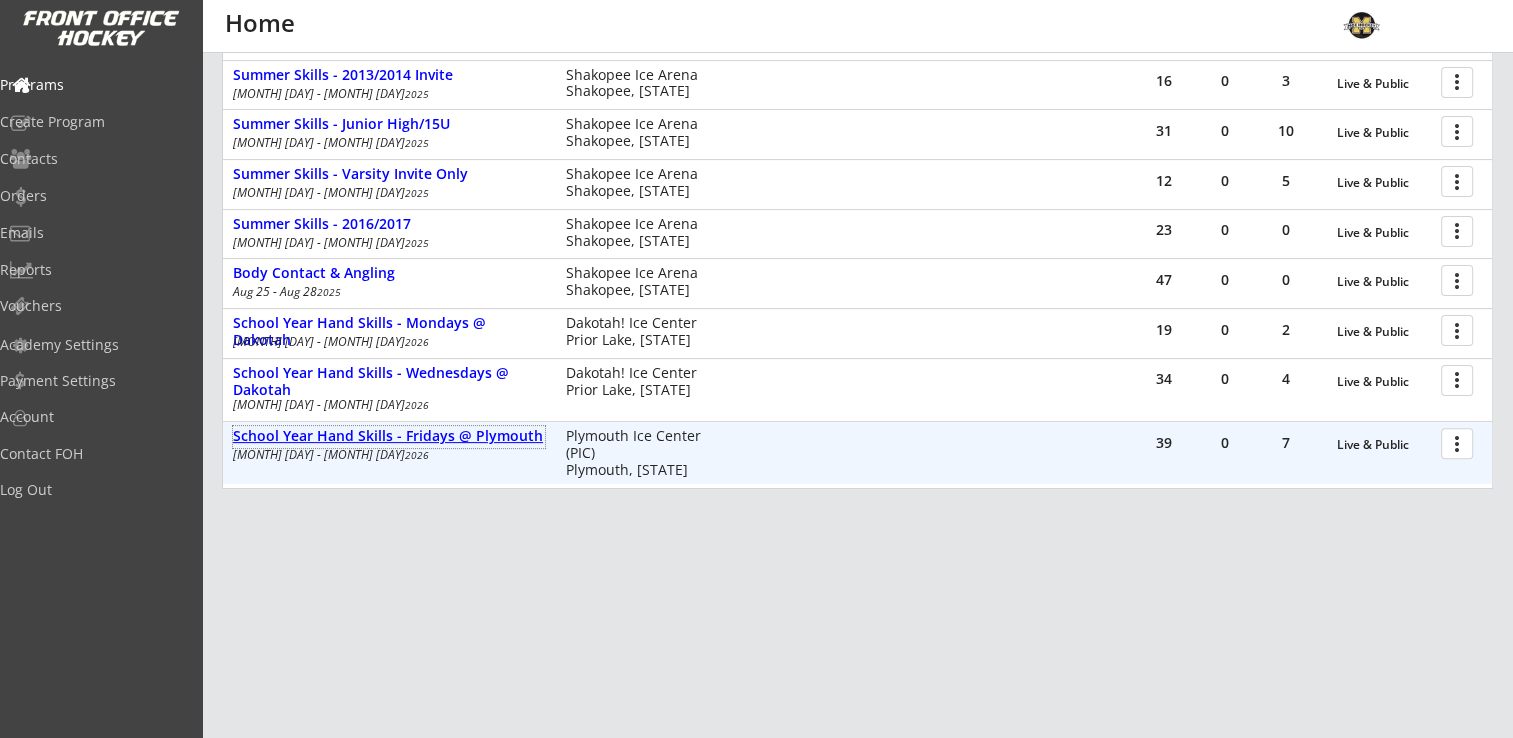 click on "School Year Hand Skills - Fridays @ Plymouth" at bounding box center [389, 436] 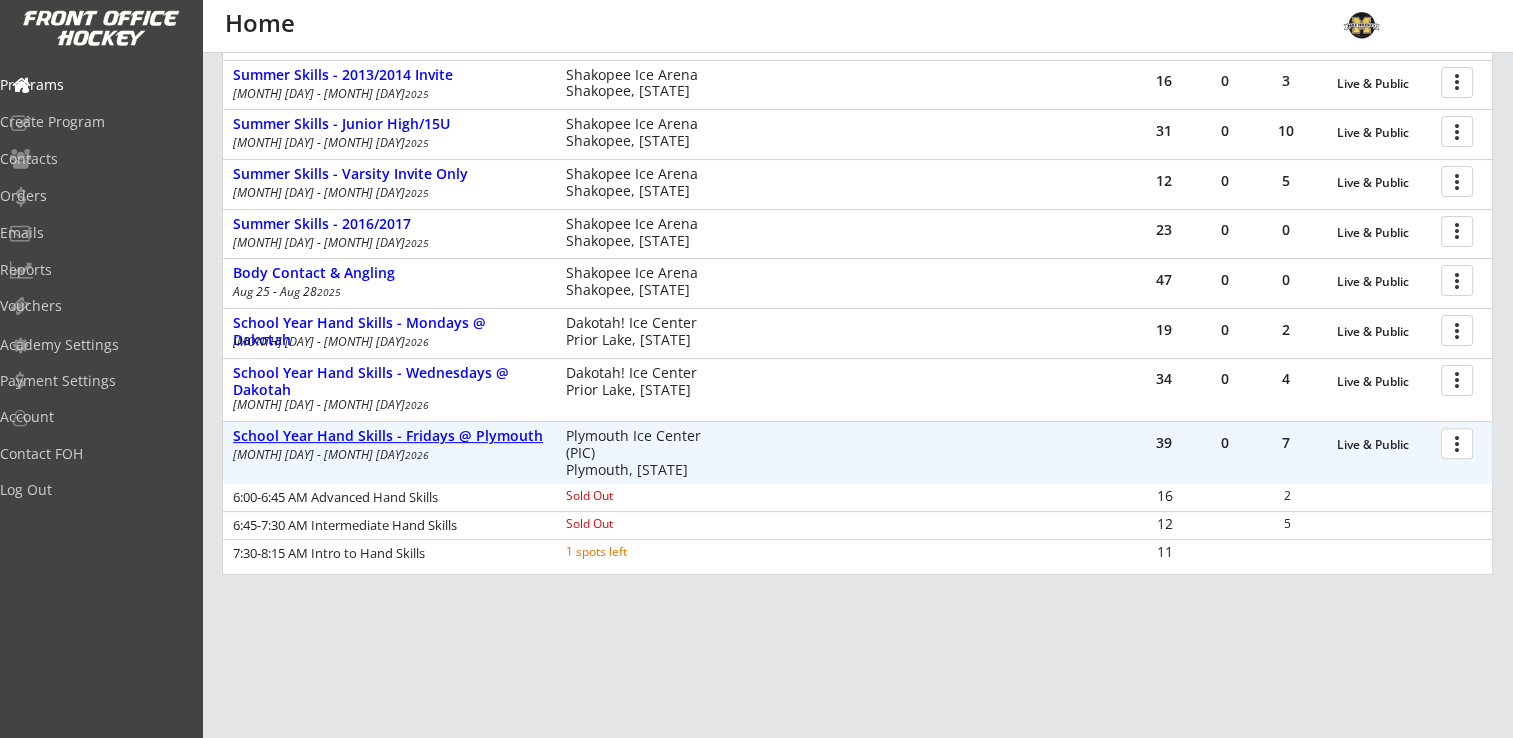 click on "School Year Hand Skills - Fridays @ Plymouth" at bounding box center [1384, 445] 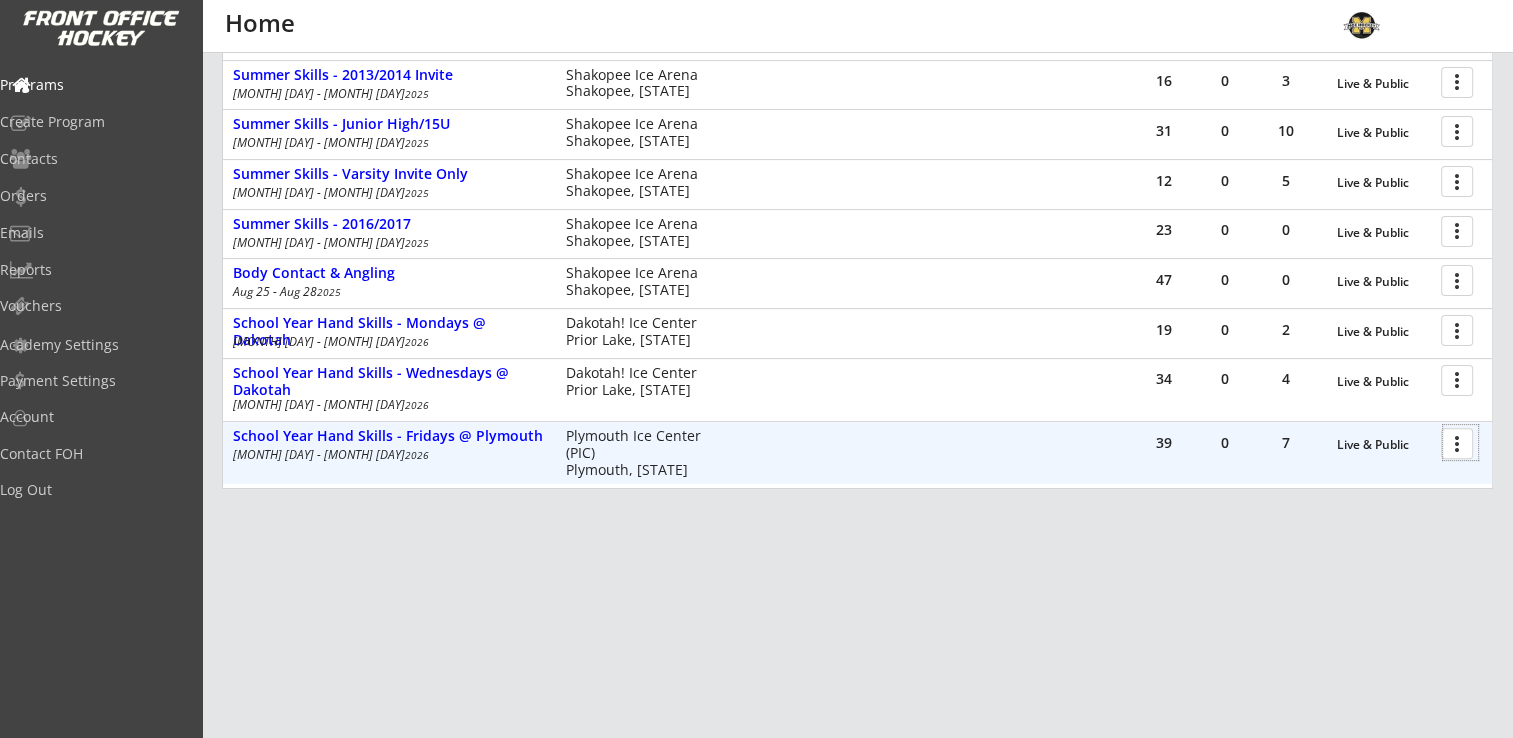 click at bounding box center (1460, 442) 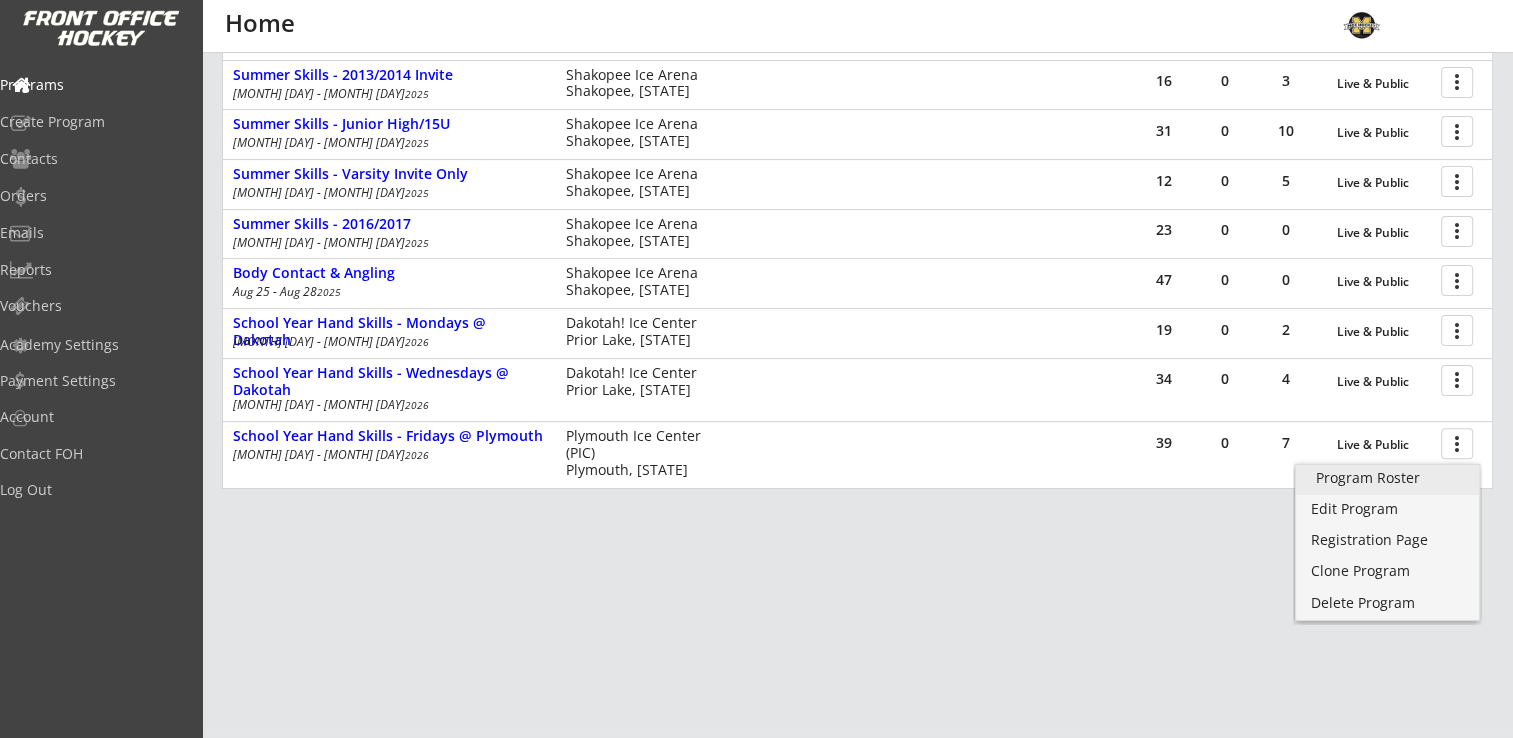 click on "Program Roster" at bounding box center (1387, 478) 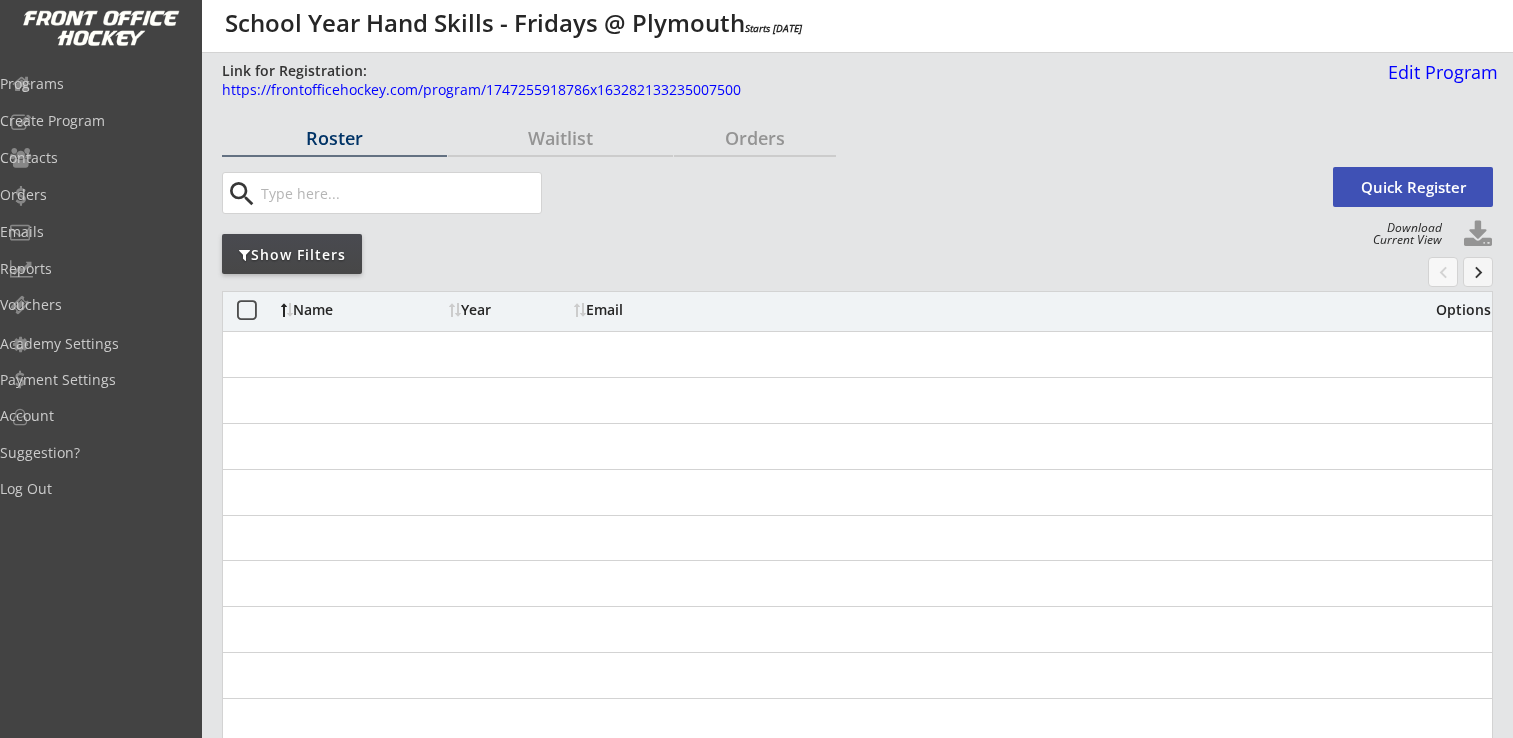 scroll, scrollTop: 0, scrollLeft: 0, axis: both 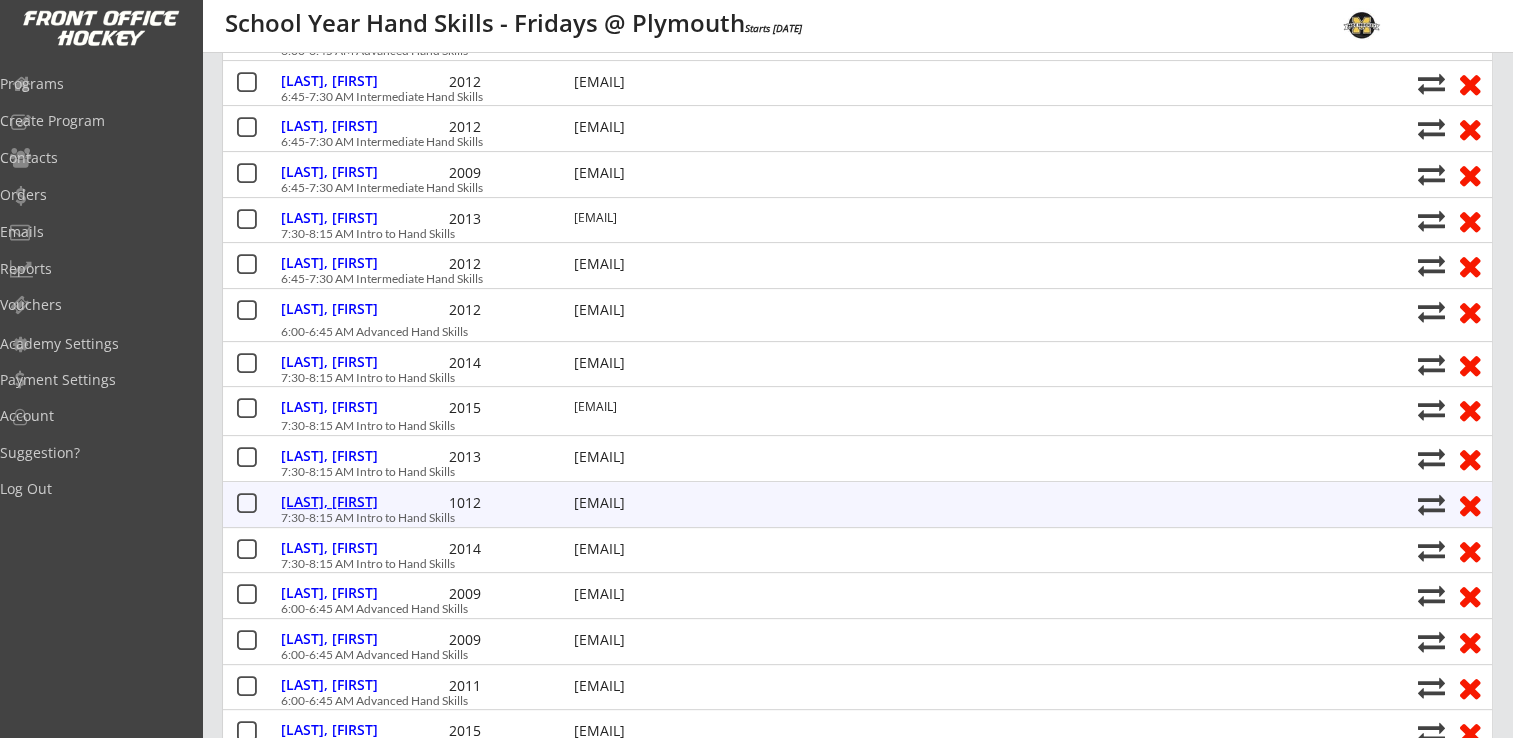 click on "Kmetz, Arianna" at bounding box center (362, 502) 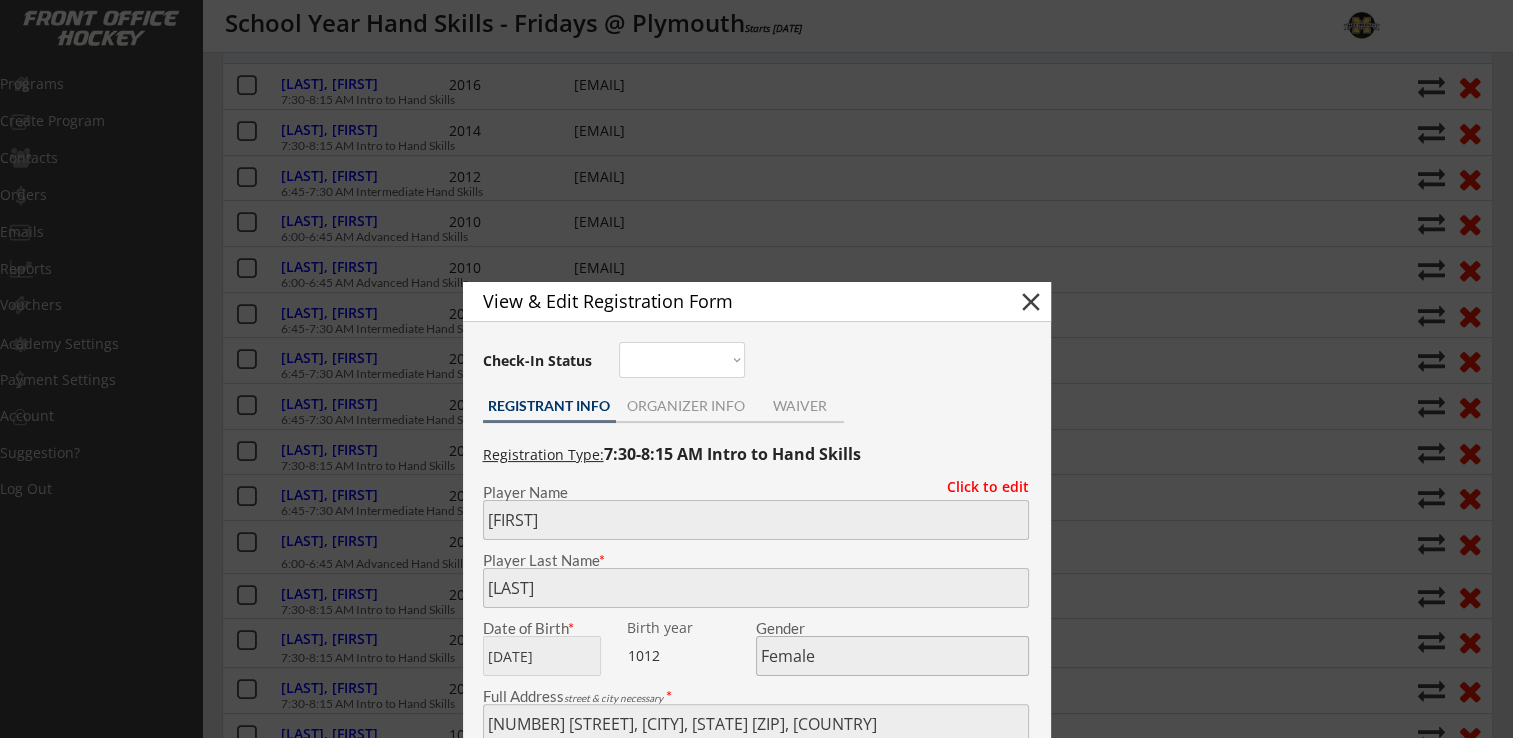 scroll, scrollTop: 200, scrollLeft: 0, axis: vertical 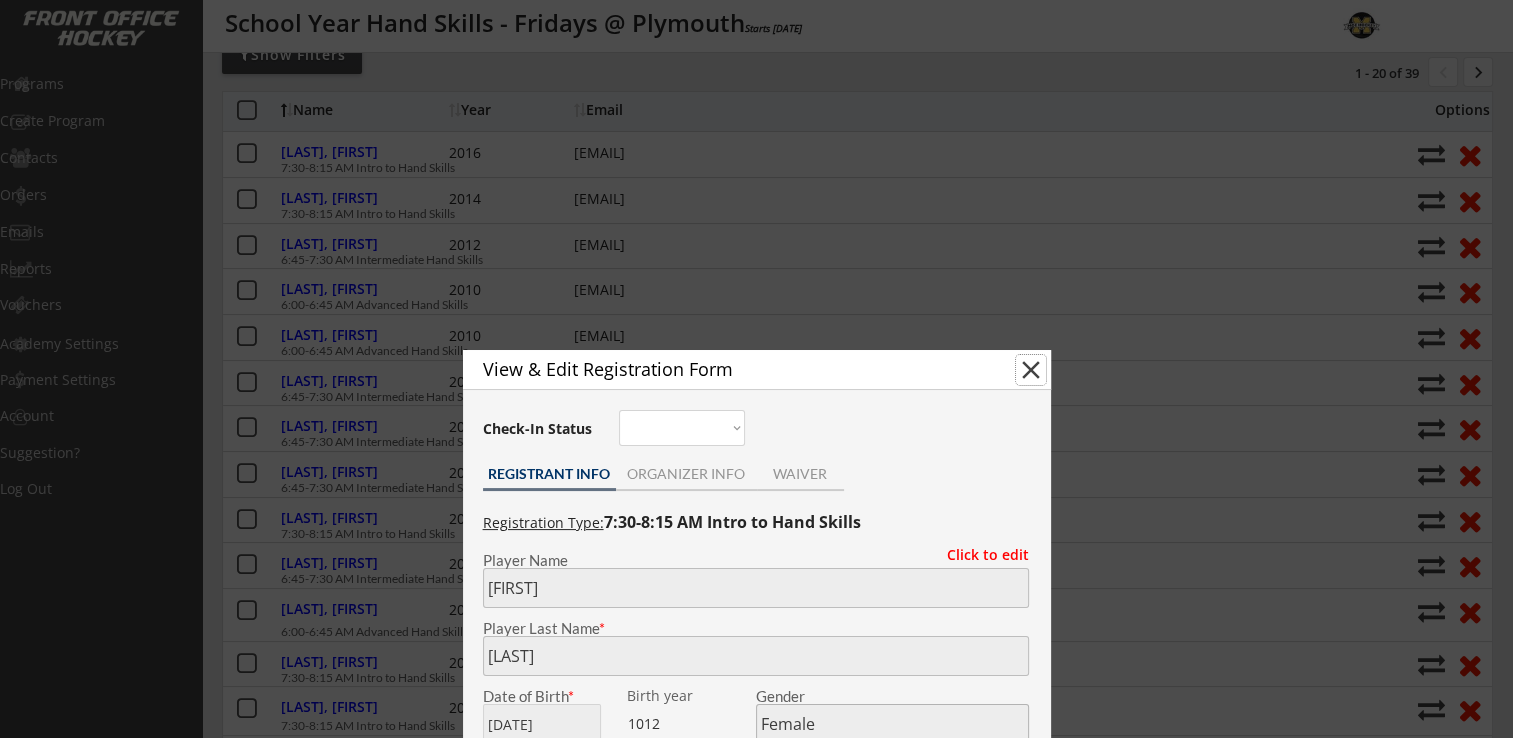 click on "close" at bounding box center [1031, 370] 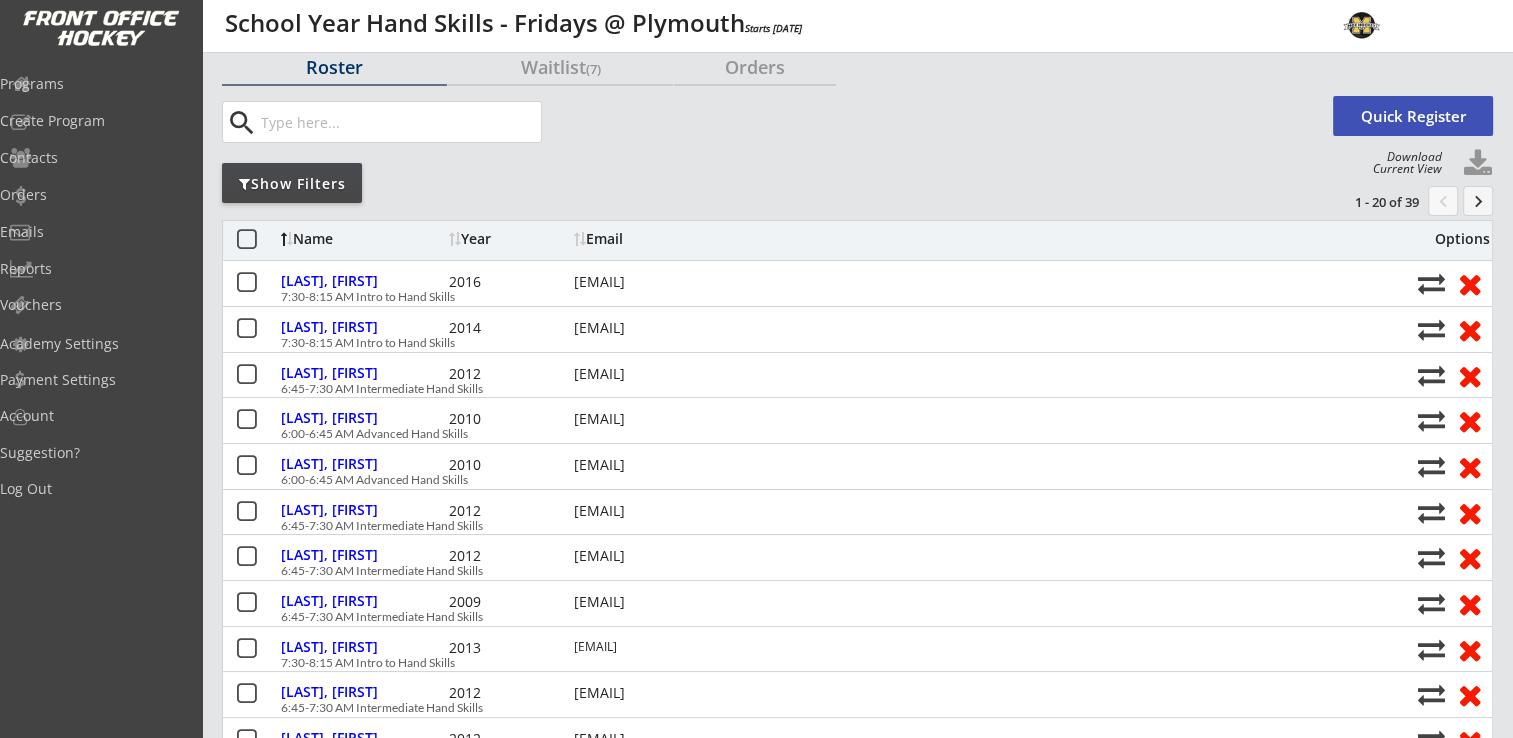 scroll, scrollTop: 0, scrollLeft: 0, axis: both 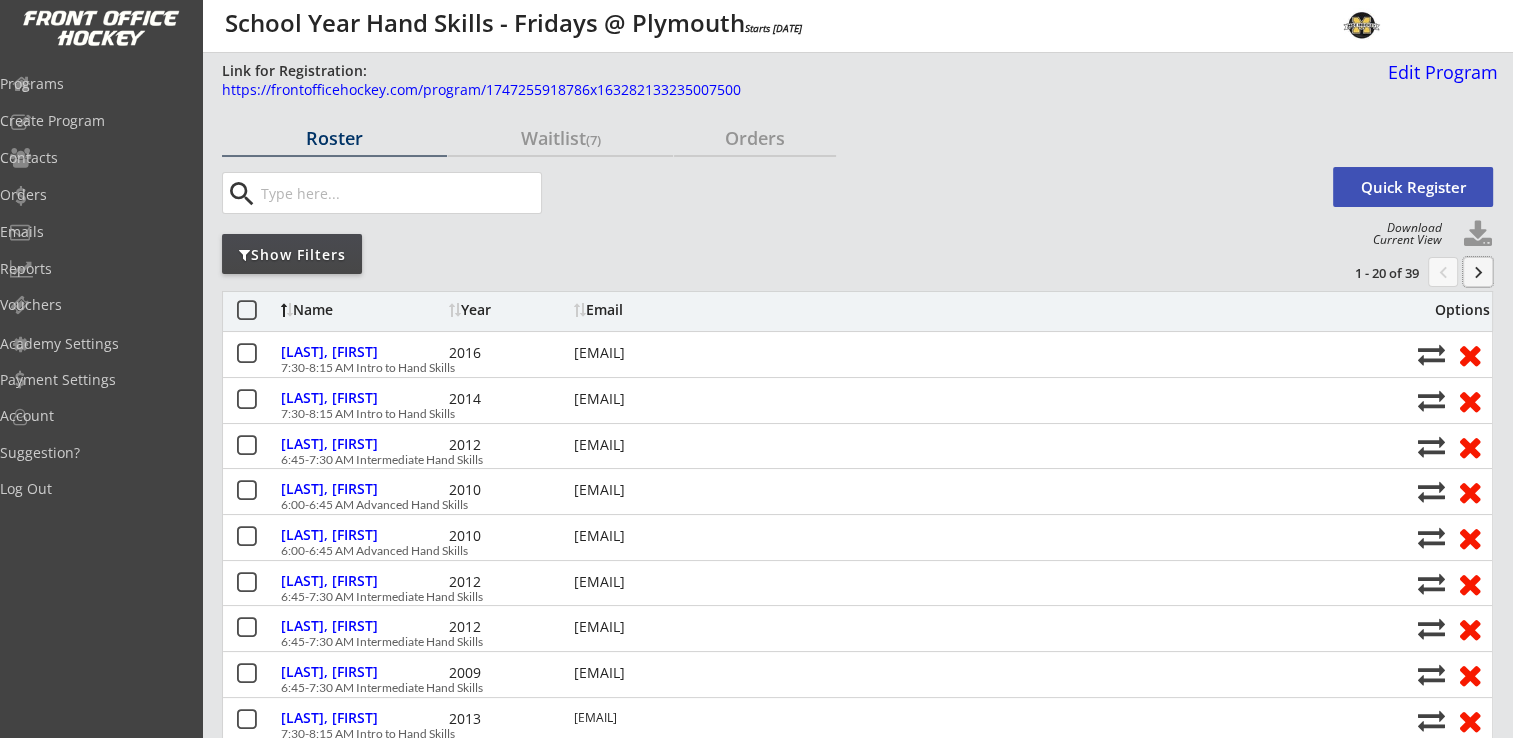 click on "keyboard_arrow_right" at bounding box center (1478, 272) 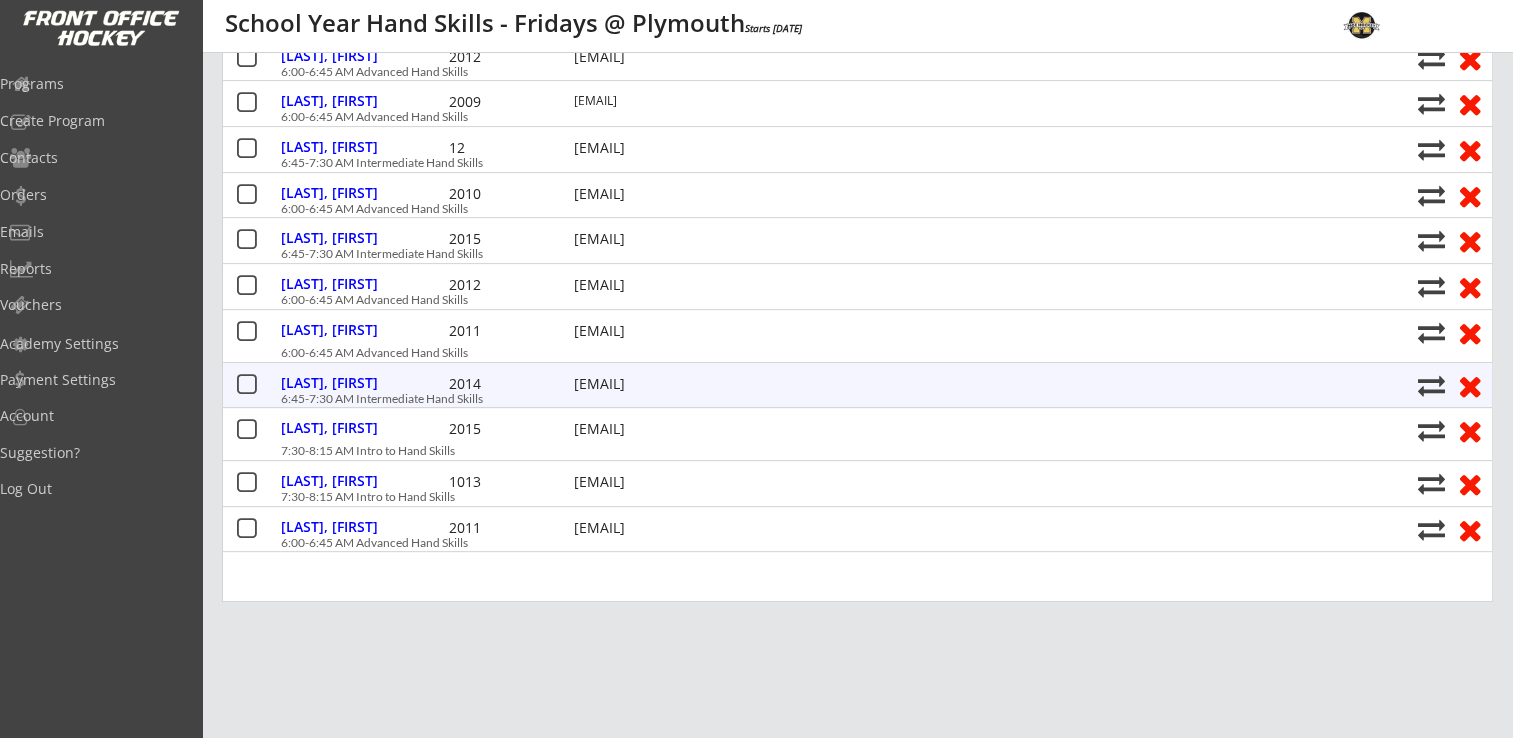 scroll, scrollTop: 700, scrollLeft: 0, axis: vertical 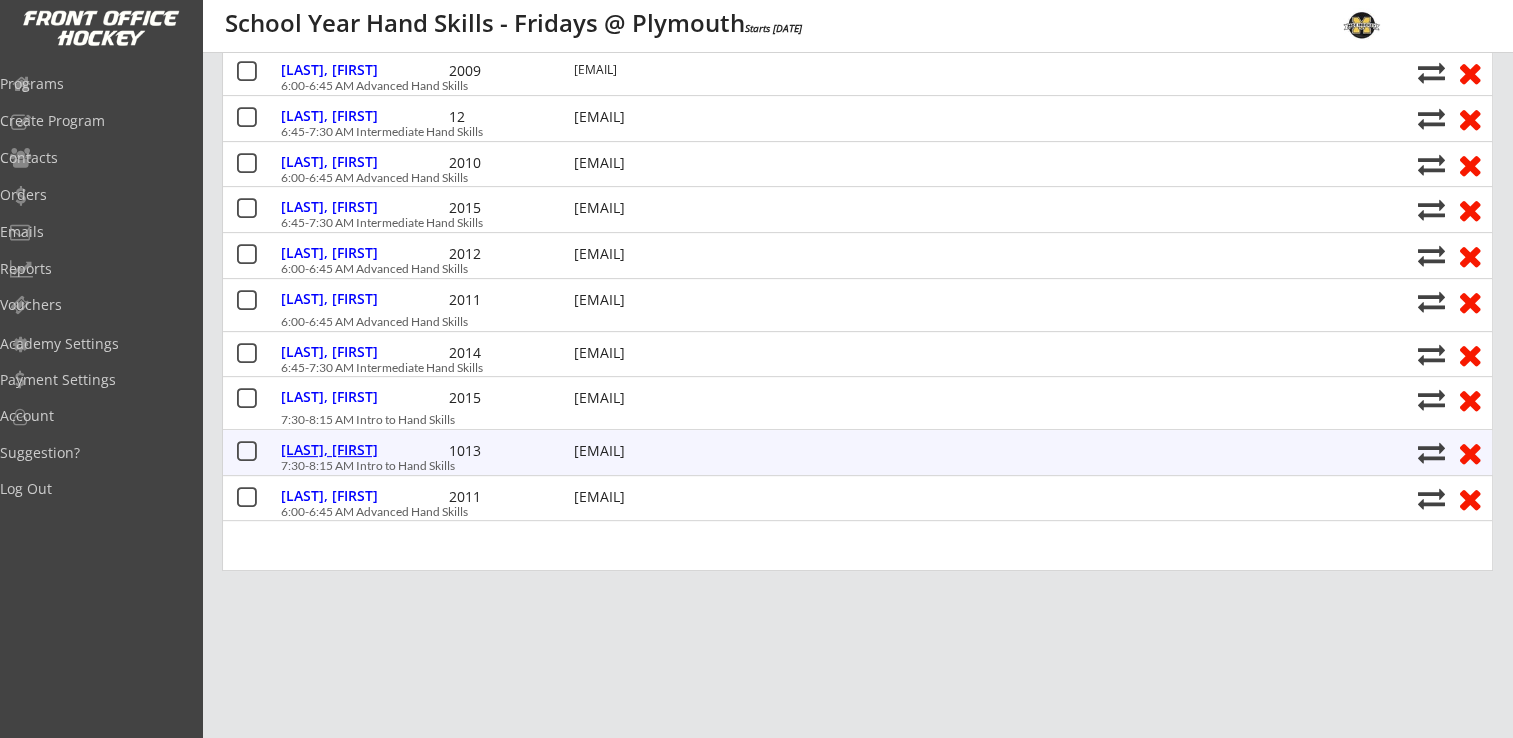 click on "Weekly, Maisy" at bounding box center [362, 450] 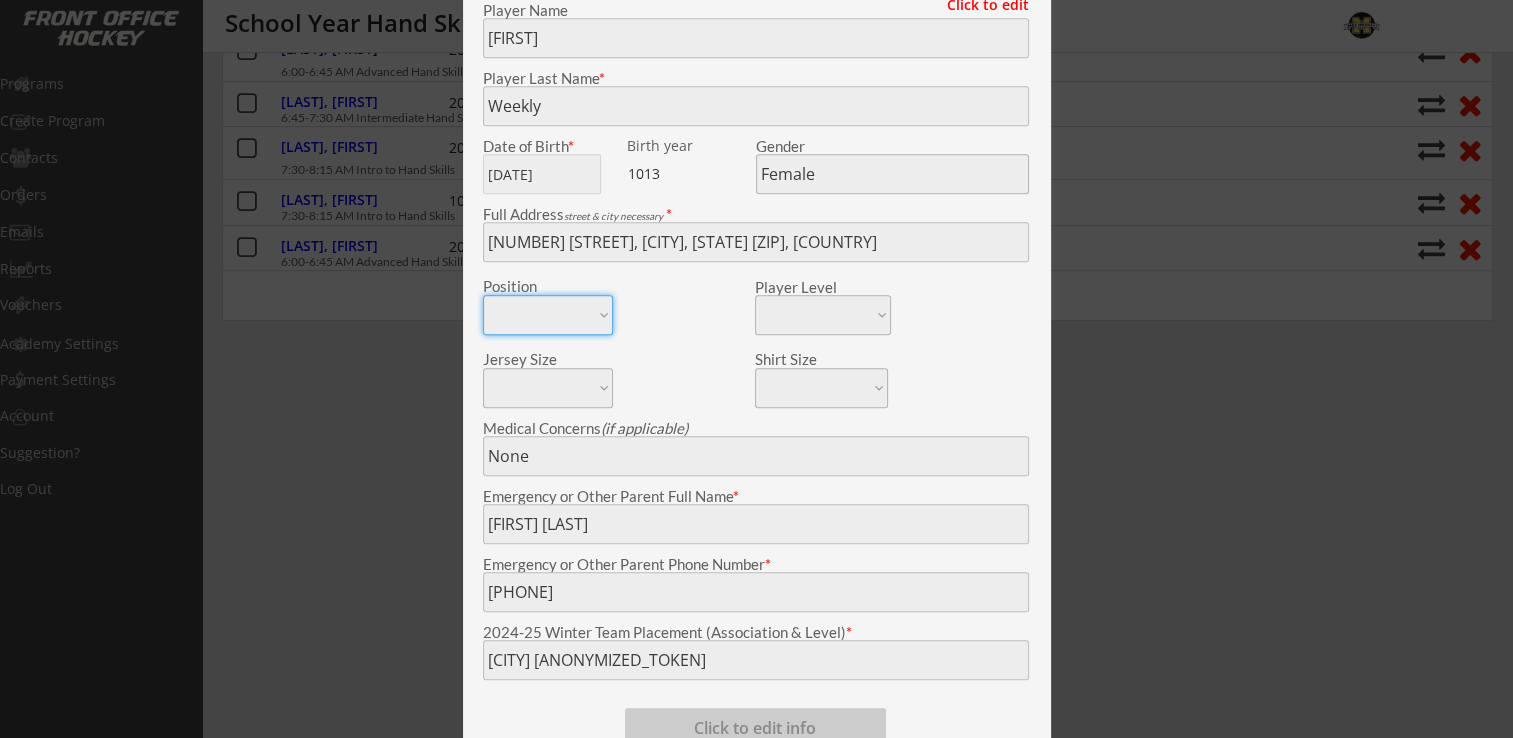 scroll, scrollTop: 700, scrollLeft: 0, axis: vertical 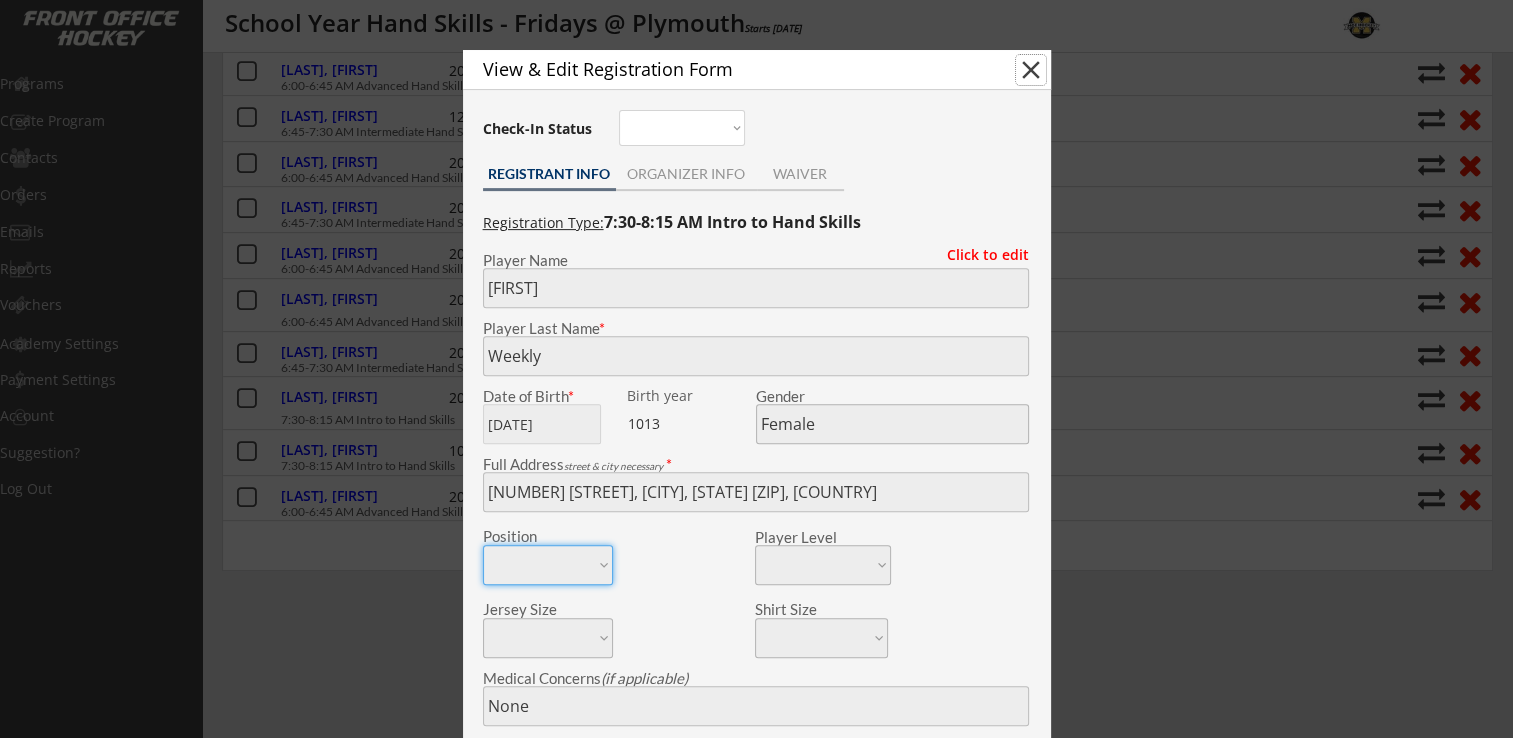 click on "close" at bounding box center (1031, 70) 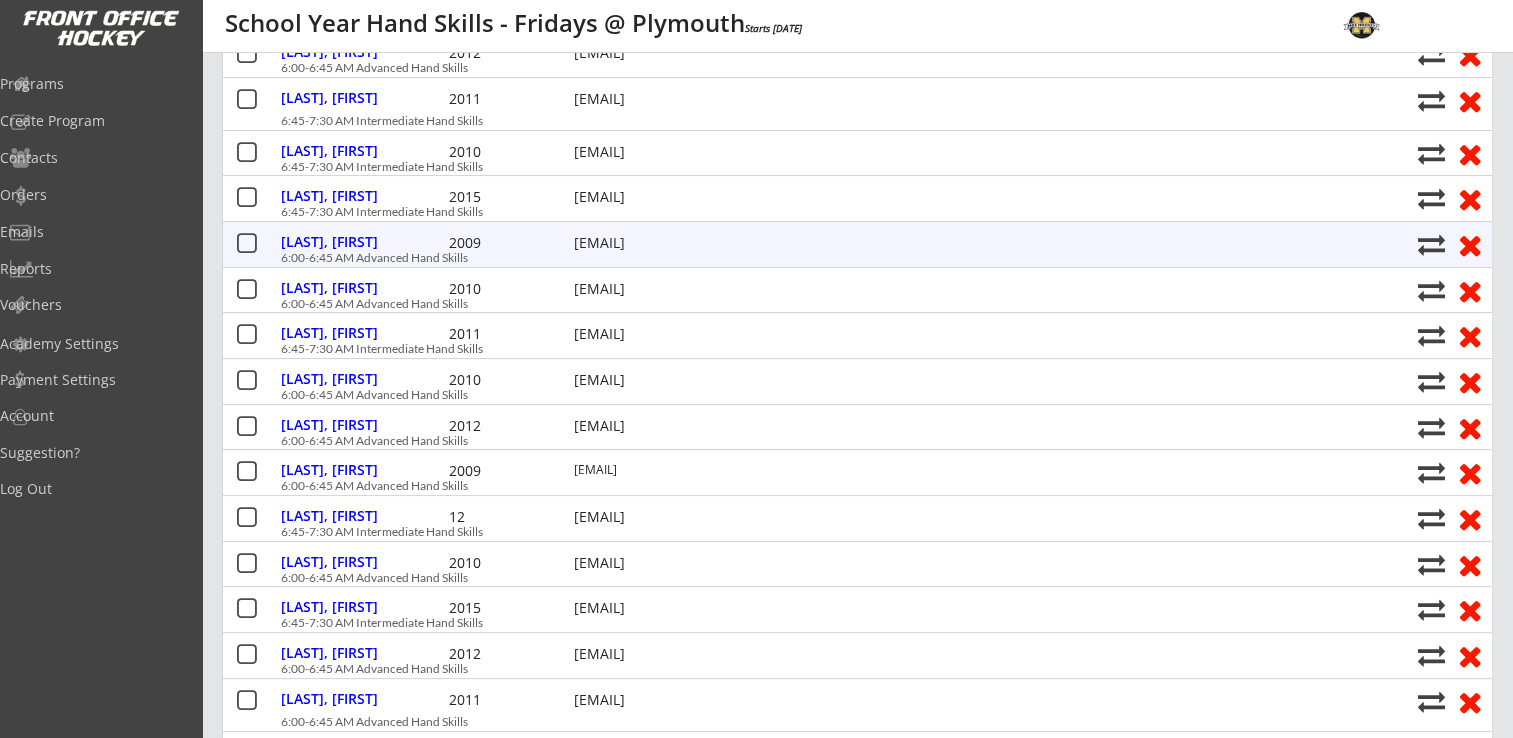 scroll, scrollTop: 0, scrollLeft: 0, axis: both 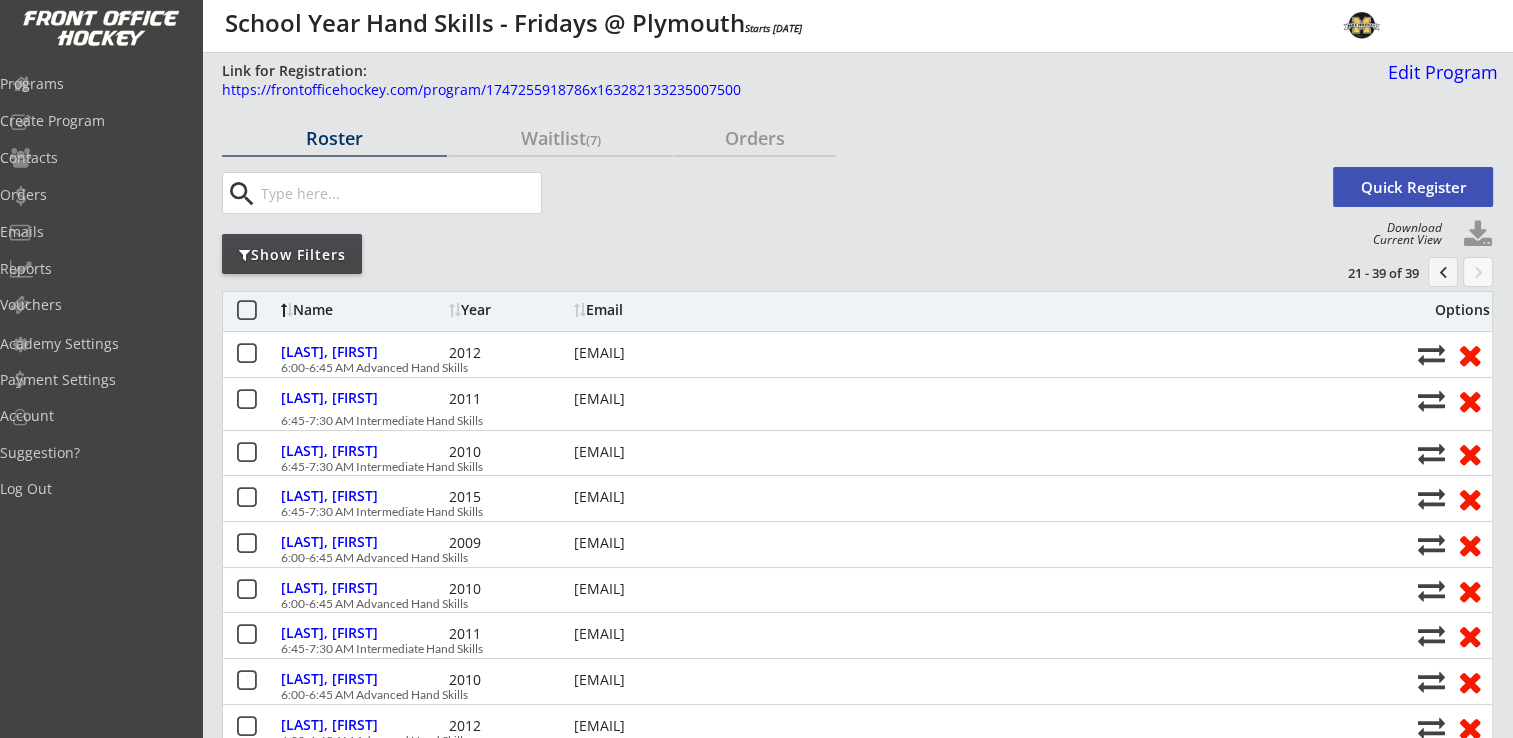 drag, startPoint x: 1474, startPoint y: 286, endPoint x: 1484, endPoint y: 267, distance: 21.470911 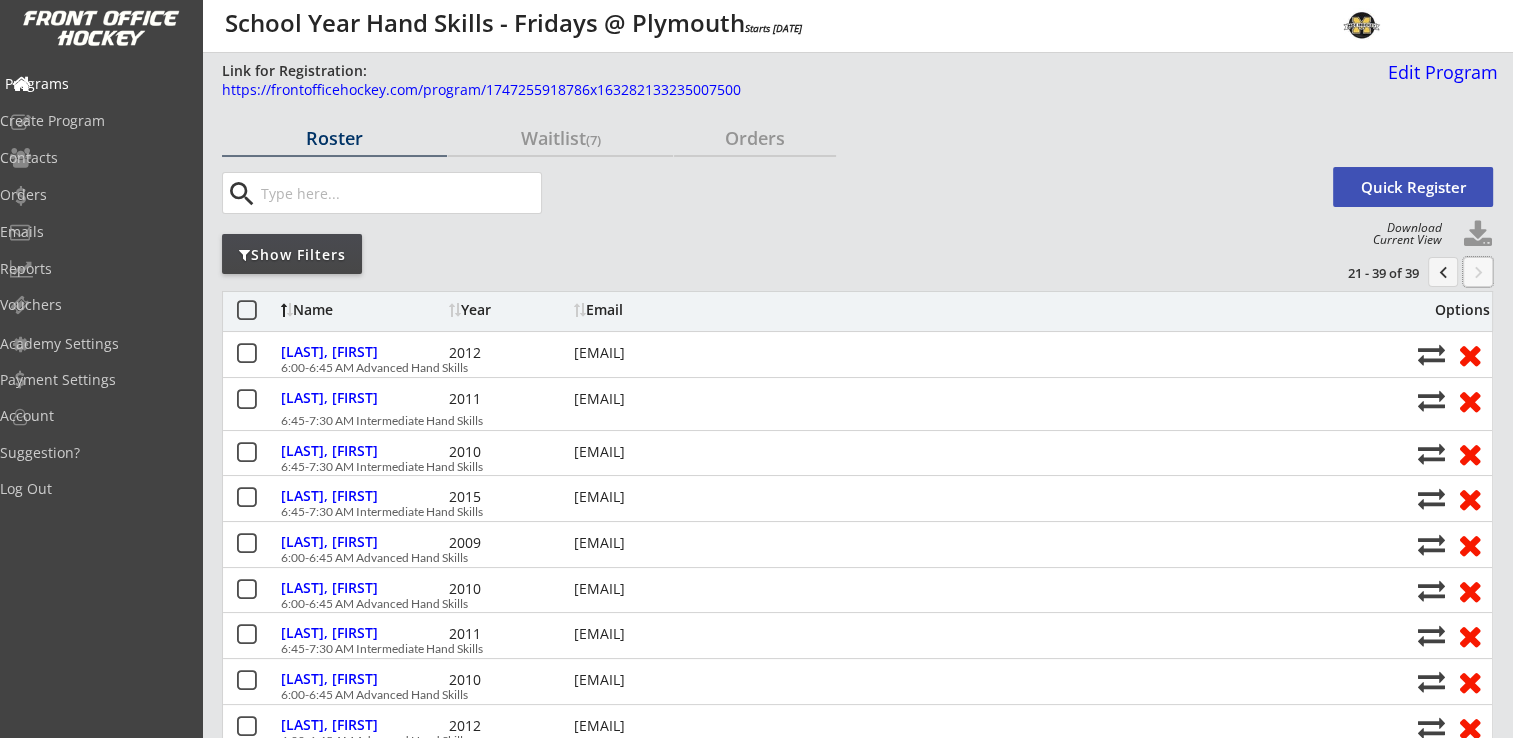 click on "Programs" at bounding box center (95, 84) 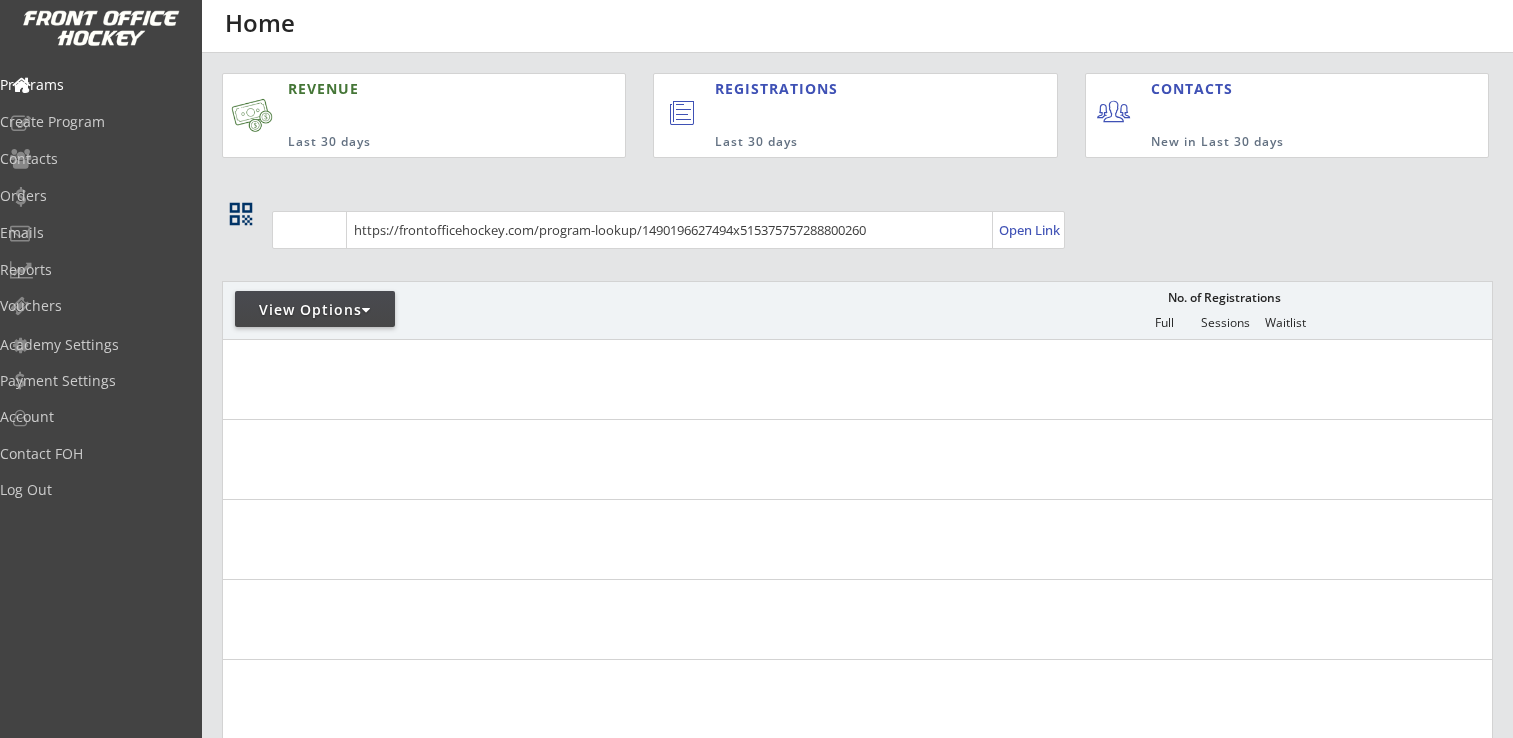 scroll, scrollTop: 0, scrollLeft: 0, axis: both 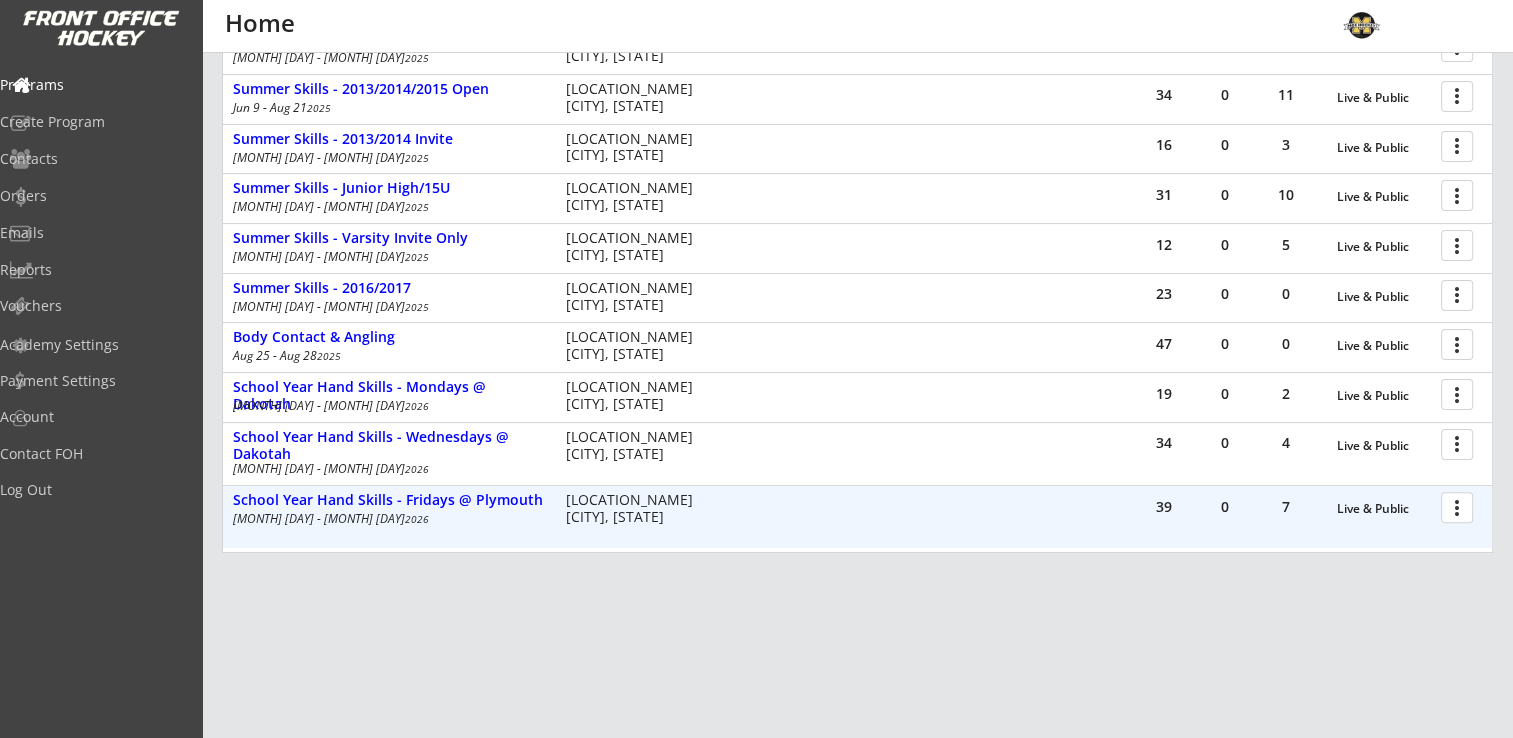 click at bounding box center (1460, 506) 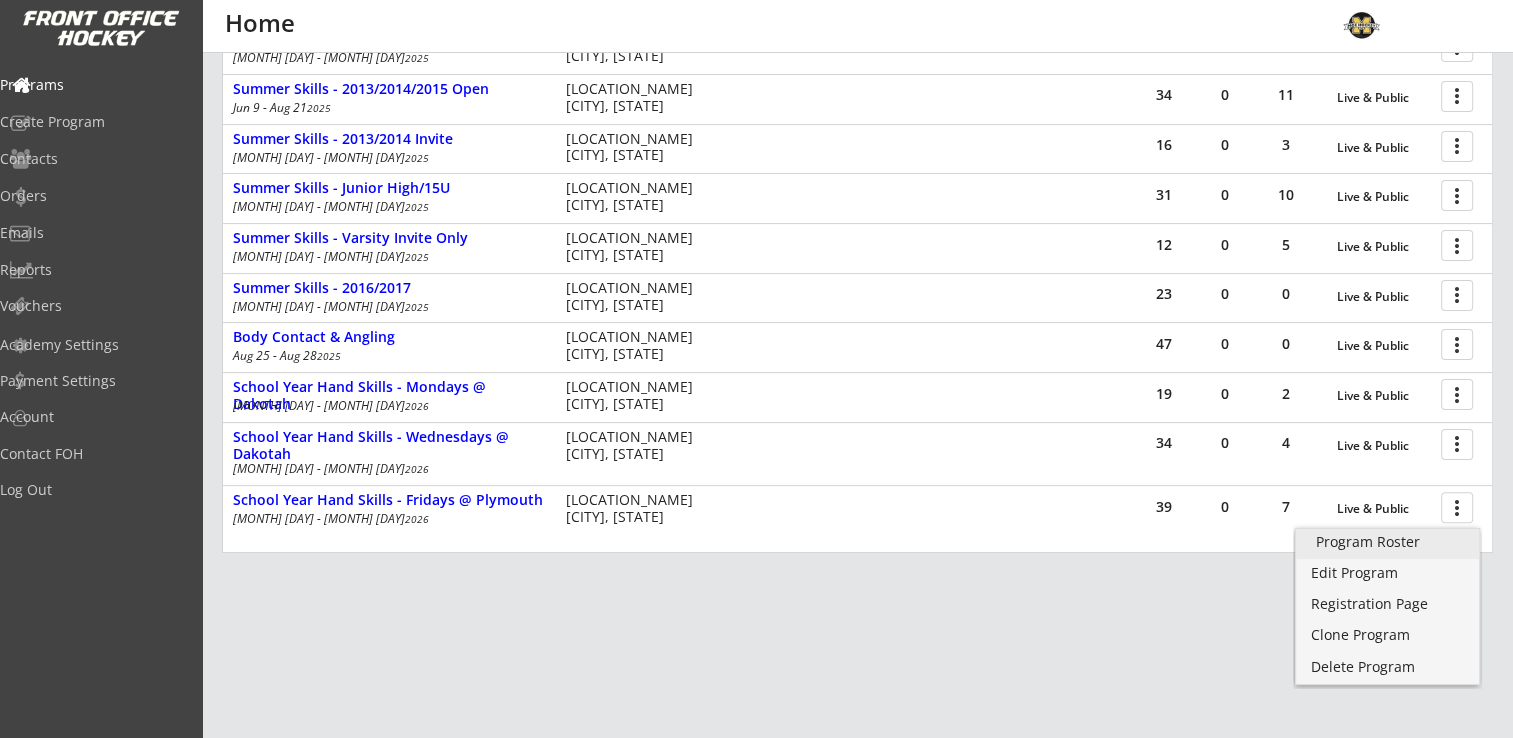 click on "Program Roster" at bounding box center (1387, 542) 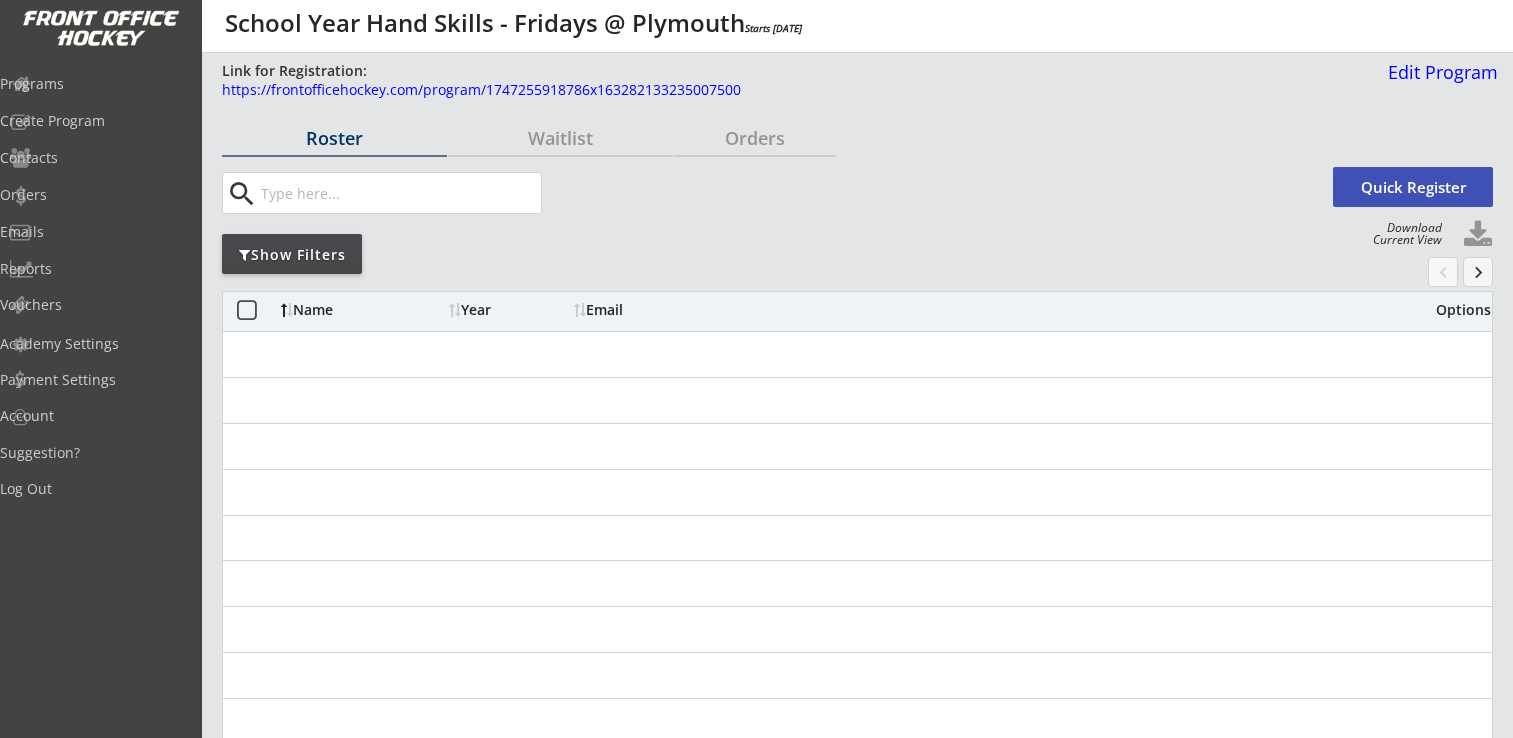 scroll, scrollTop: 0, scrollLeft: 0, axis: both 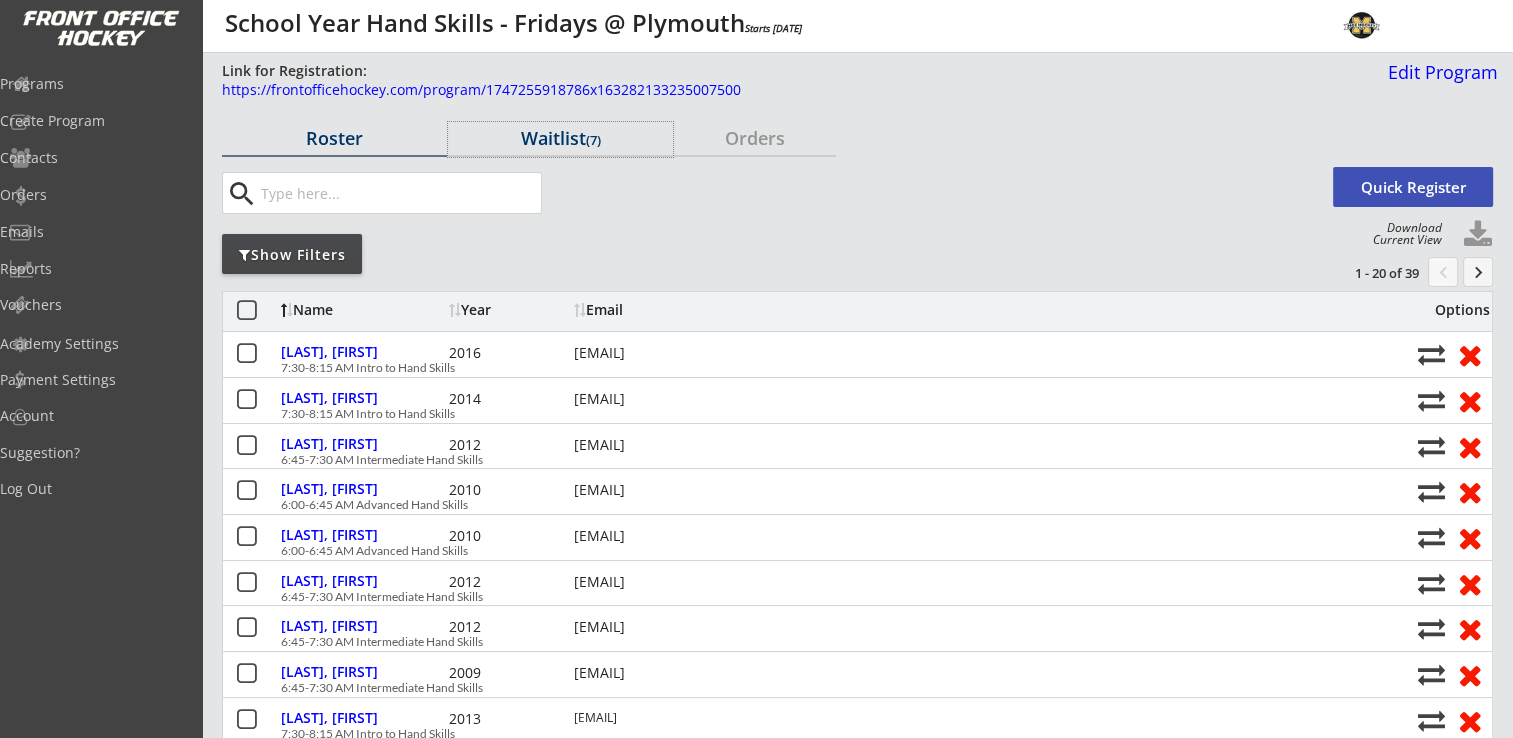 click on "Waitlist   (7)" at bounding box center (560, 139) 